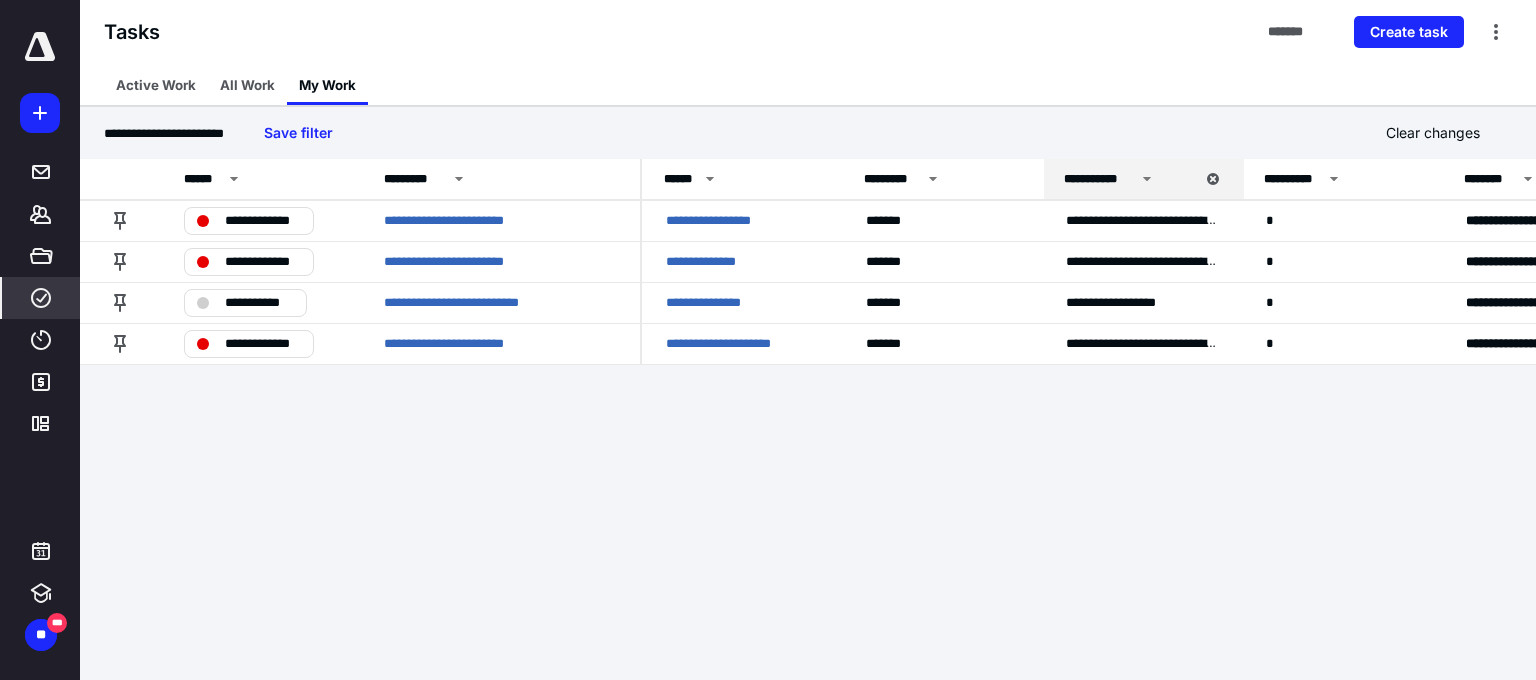 scroll, scrollTop: 0, scrollLeft: 0, axis: both 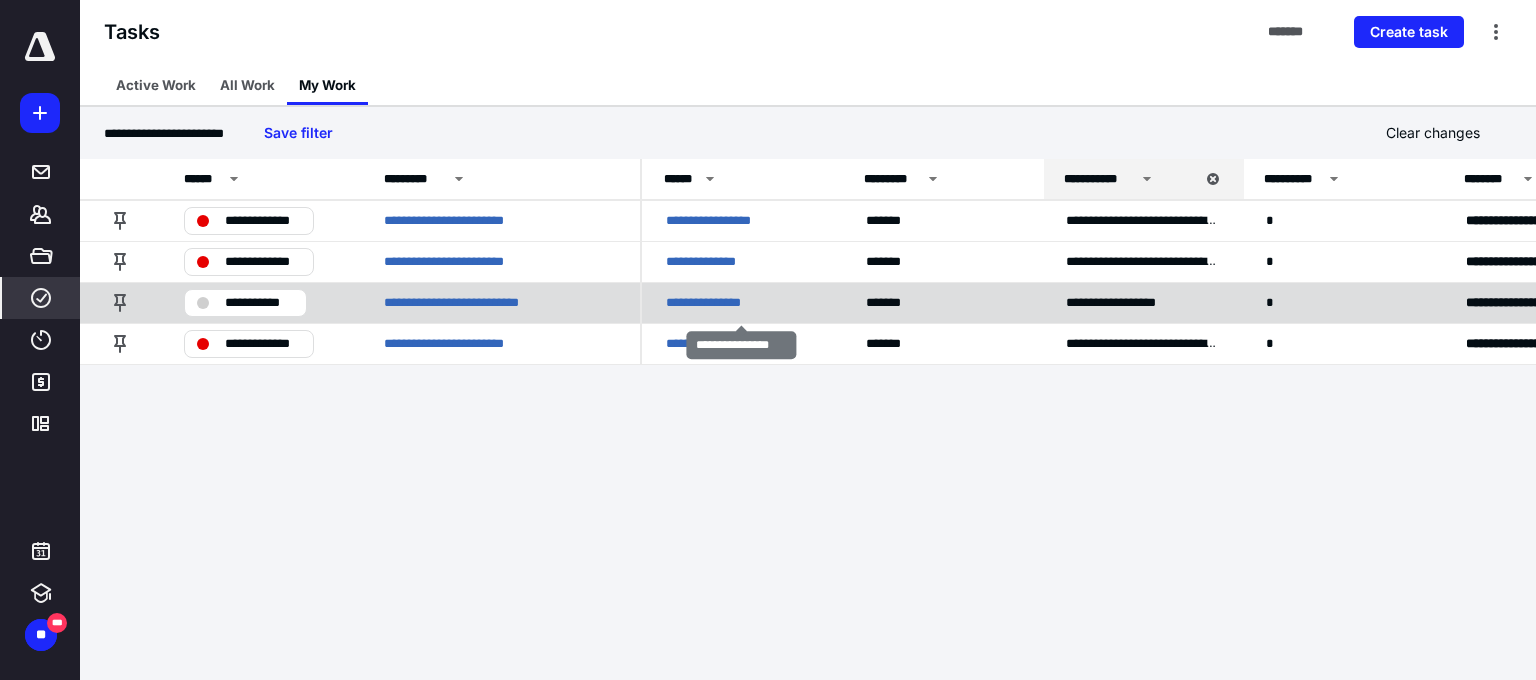 click on "**********" at bounding box center (714, 303) 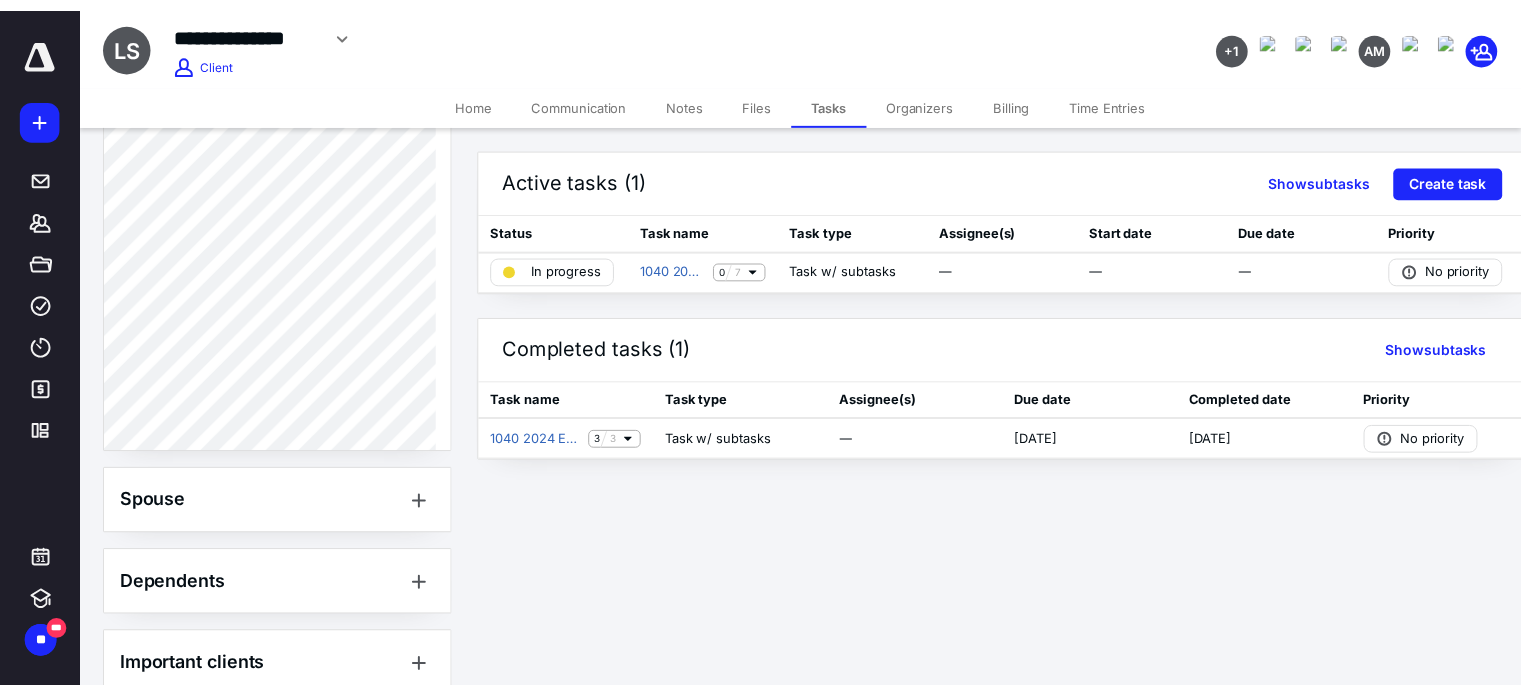 scroll, scrollTop: 875, scrollLeft: 0, axis: vertical 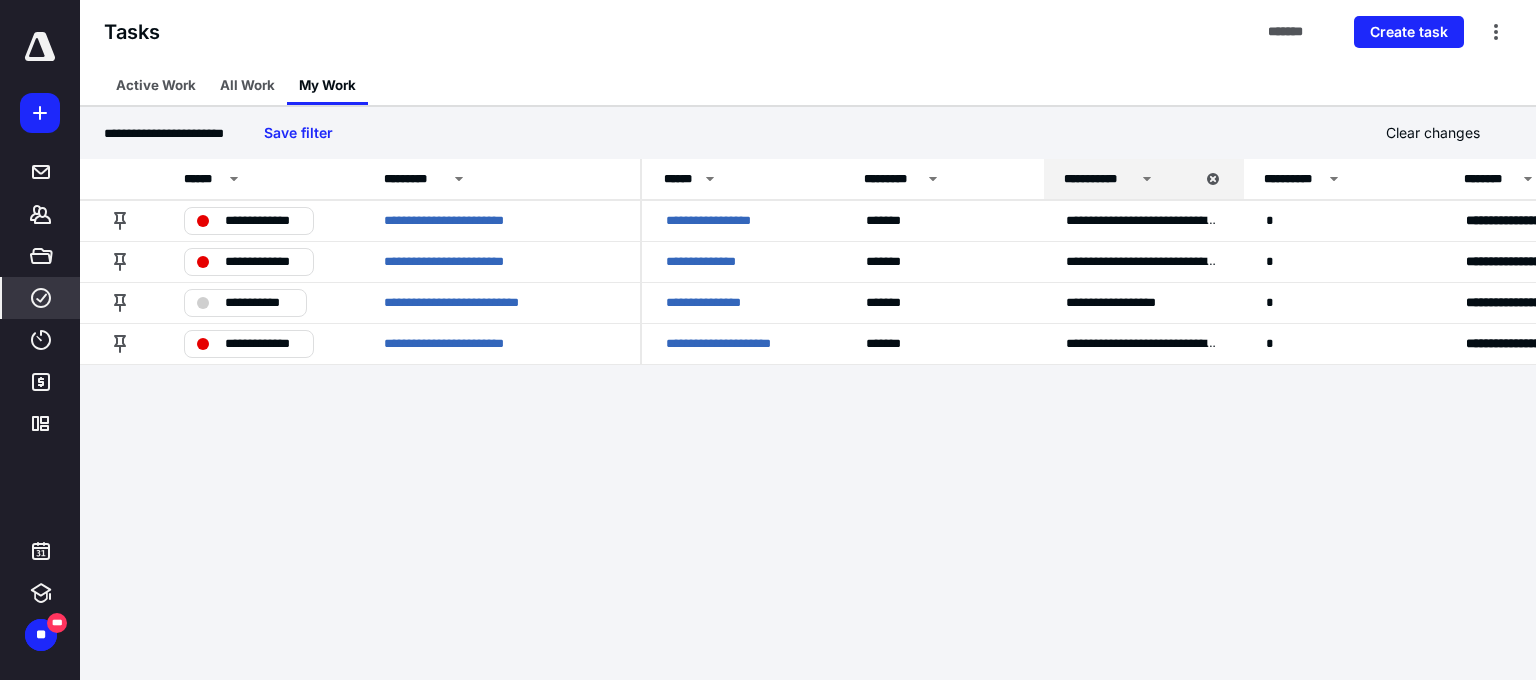 click on "**********" at bounding box center (1129, 179) 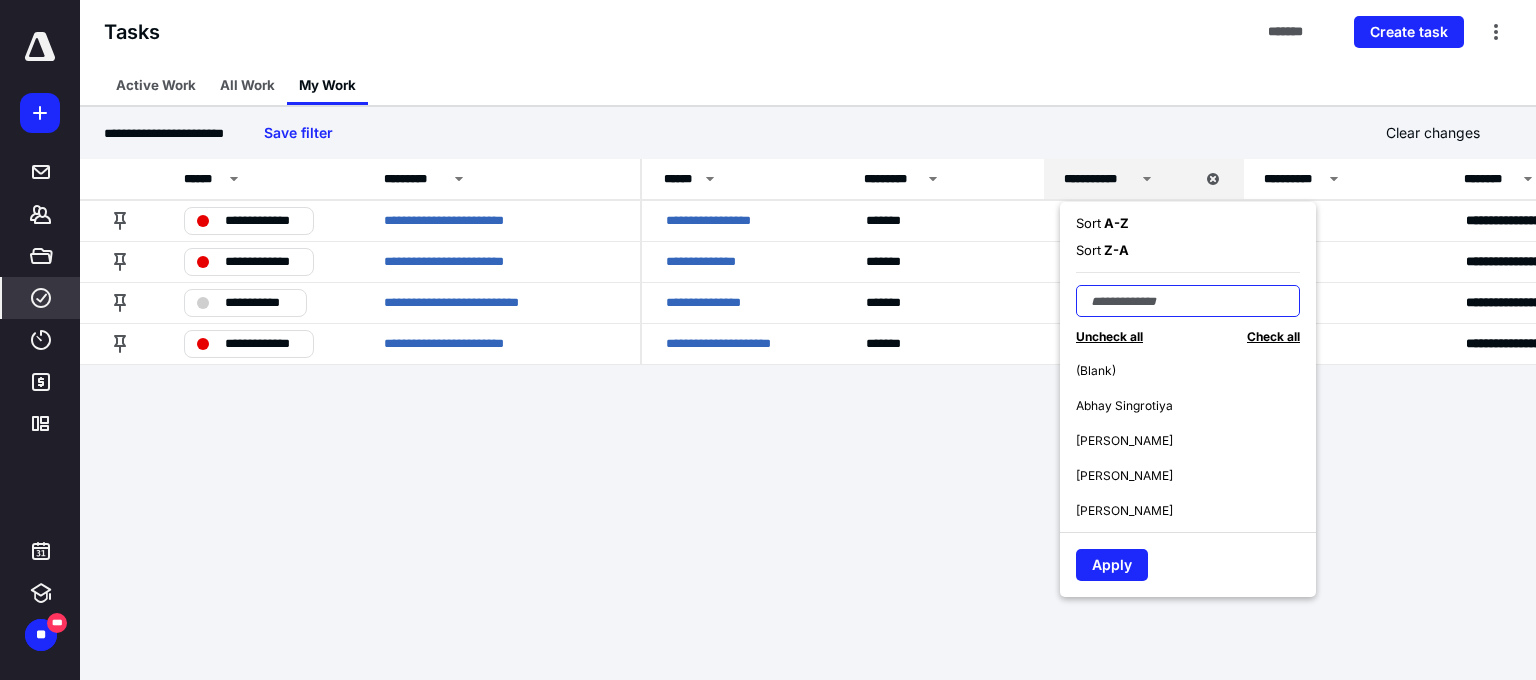 click at bounding box center (1188, 301) 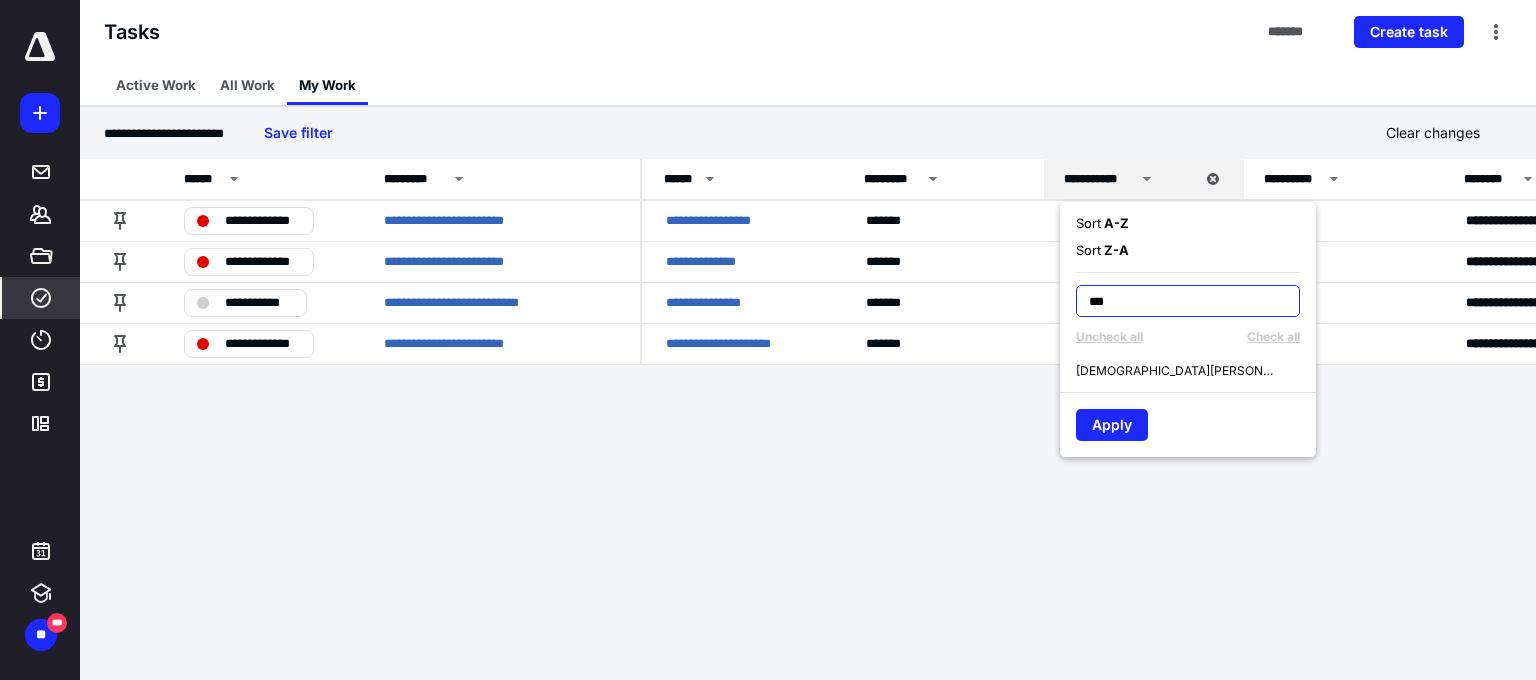 type on "***" 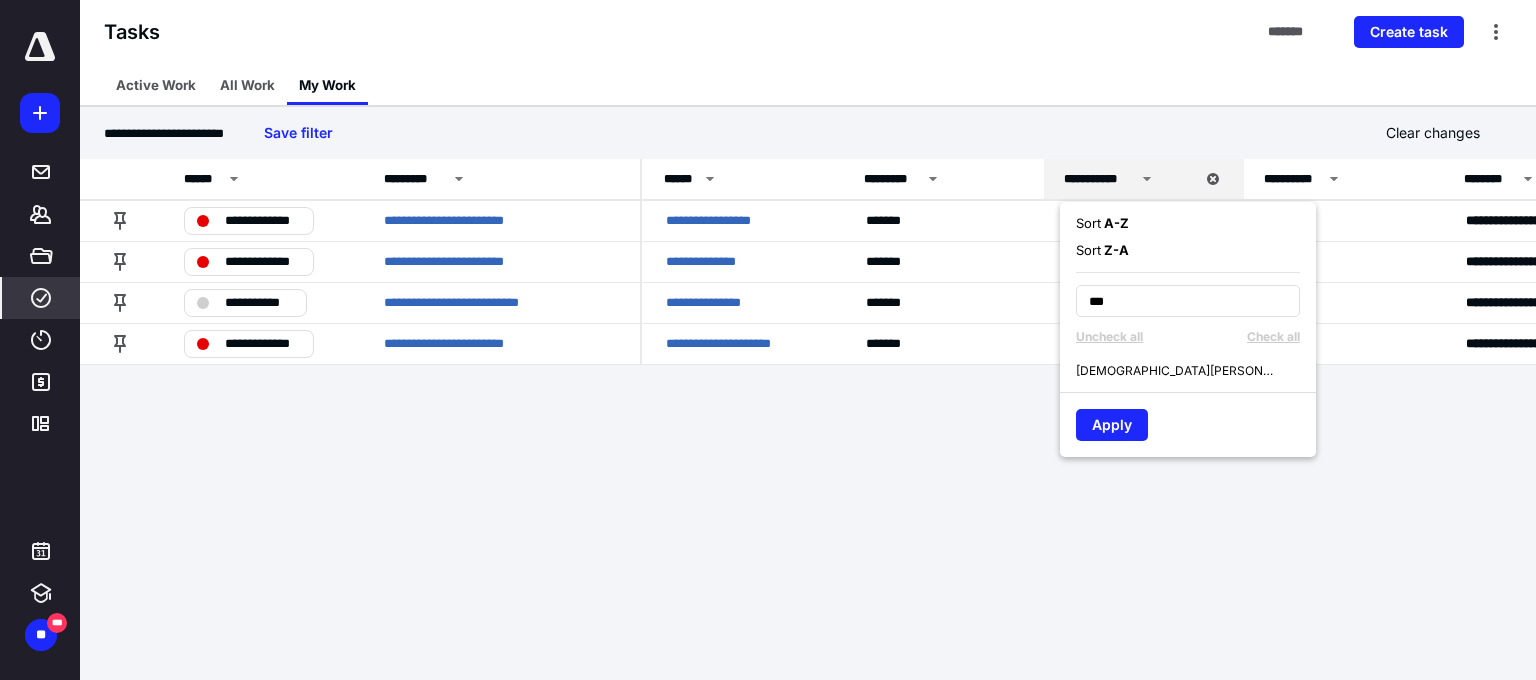 click on "[DEMOGRAPHIC_DATA][PERSON_NAME]" at bounding box center [1196, 370] 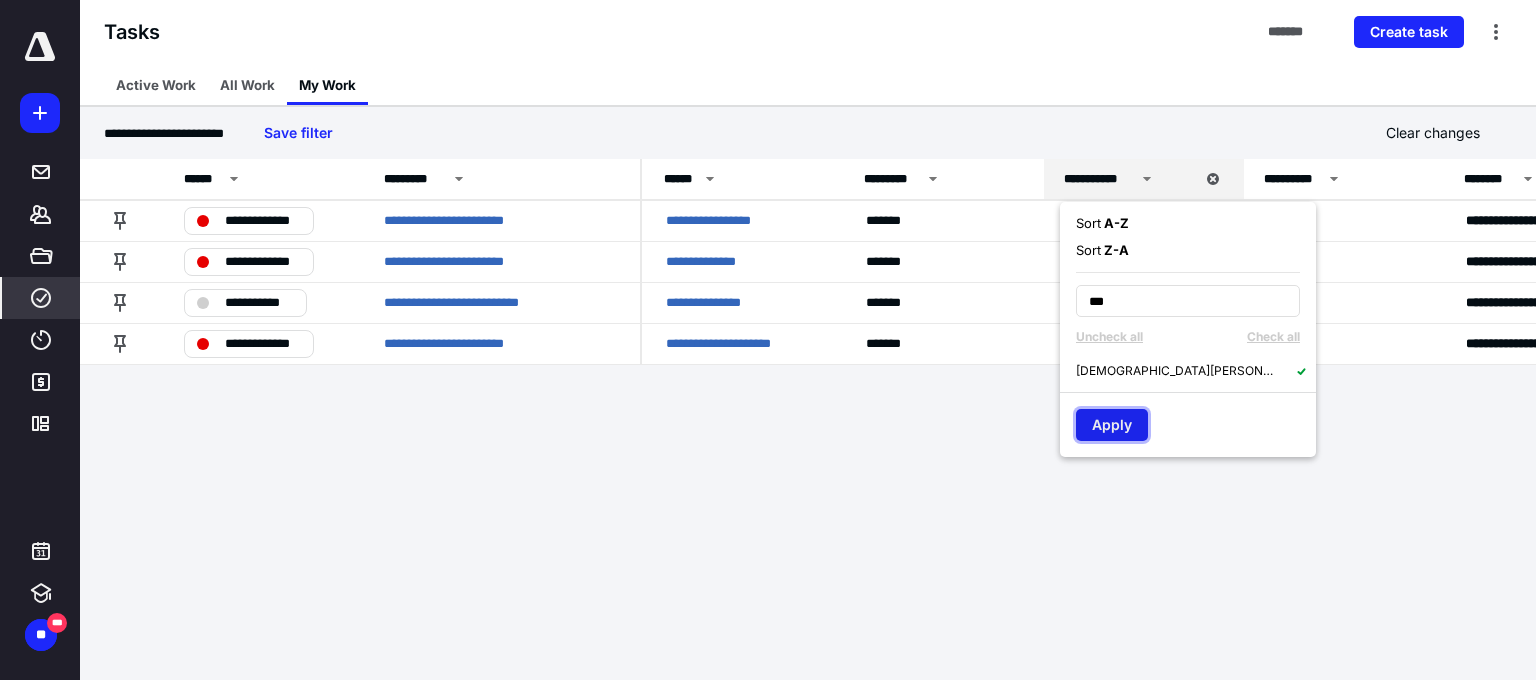click on "Apply" at bounding box center (1112, 425) 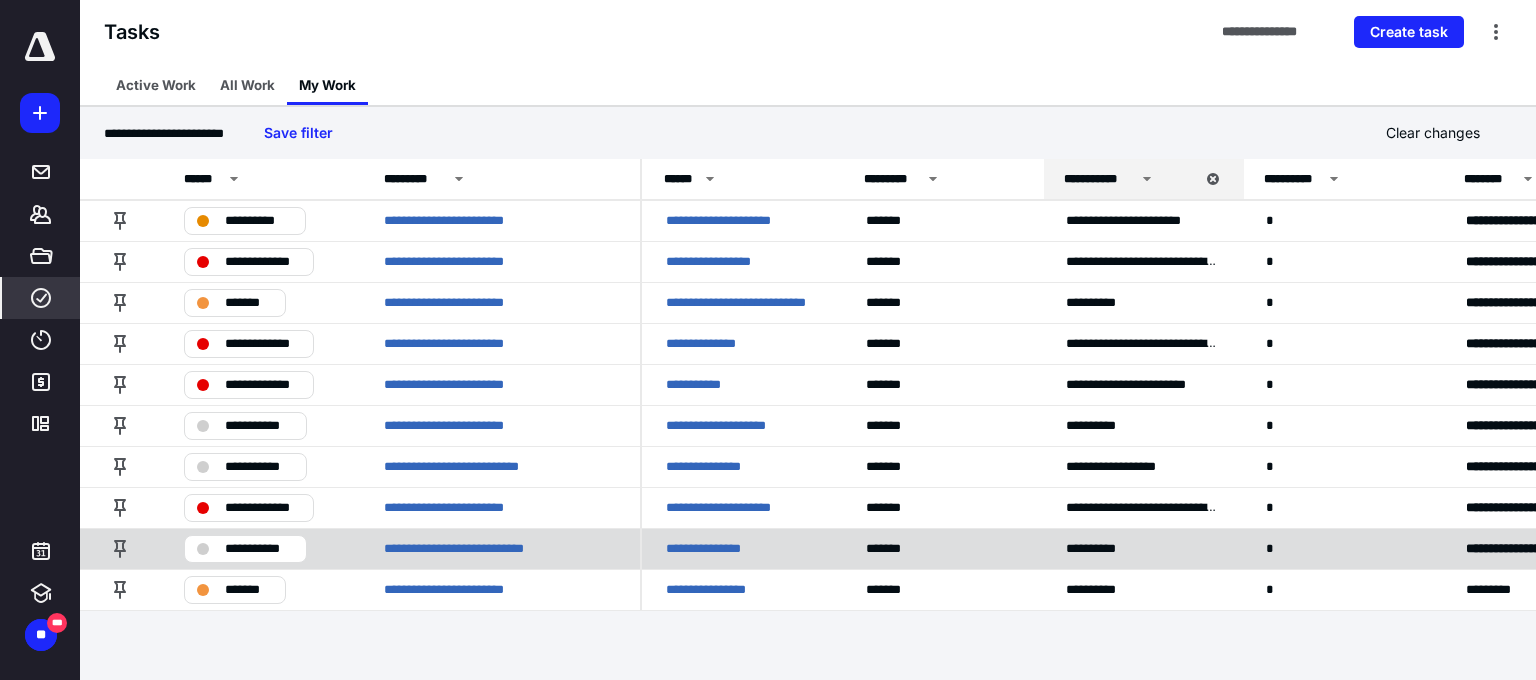 click on "**********" at bounding box center (712, 549) 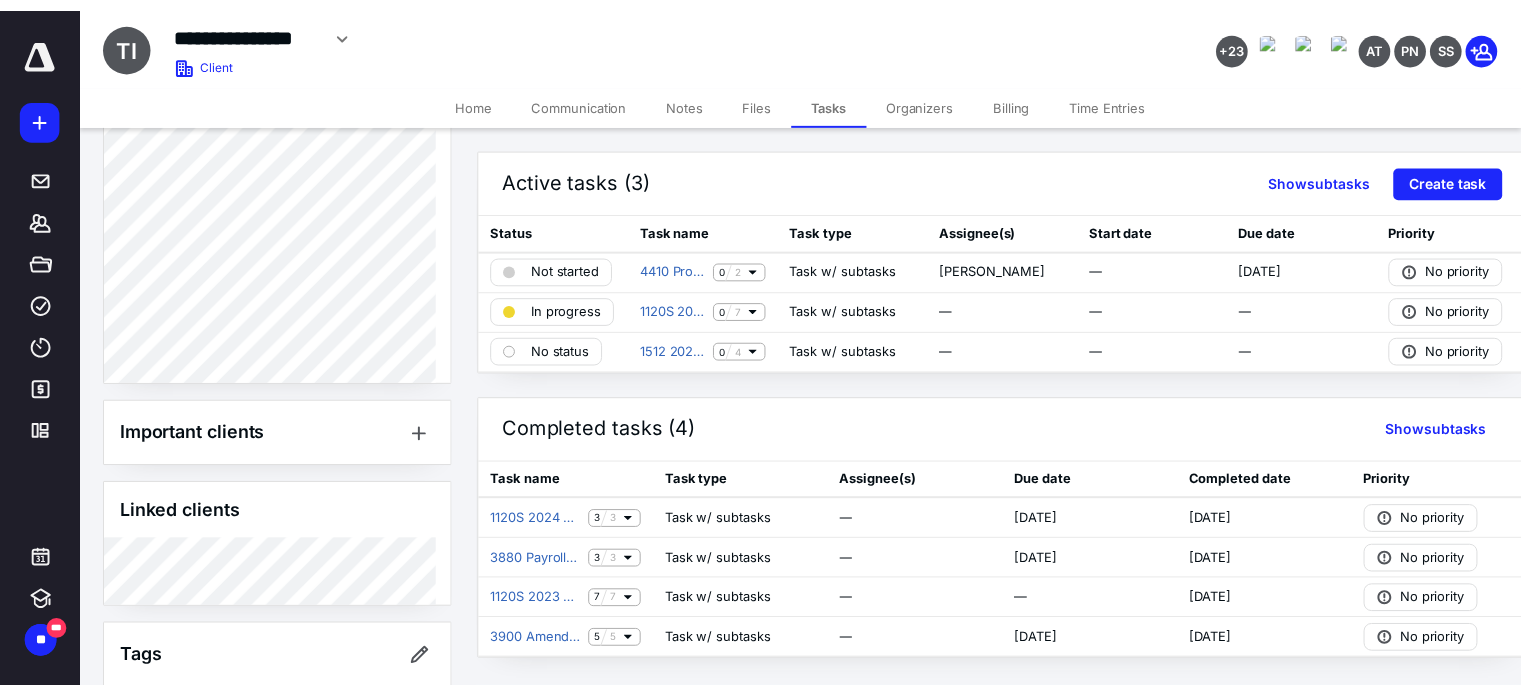 scroll, scrollTop: 1989, scrollLeft: 0, axis: vertical 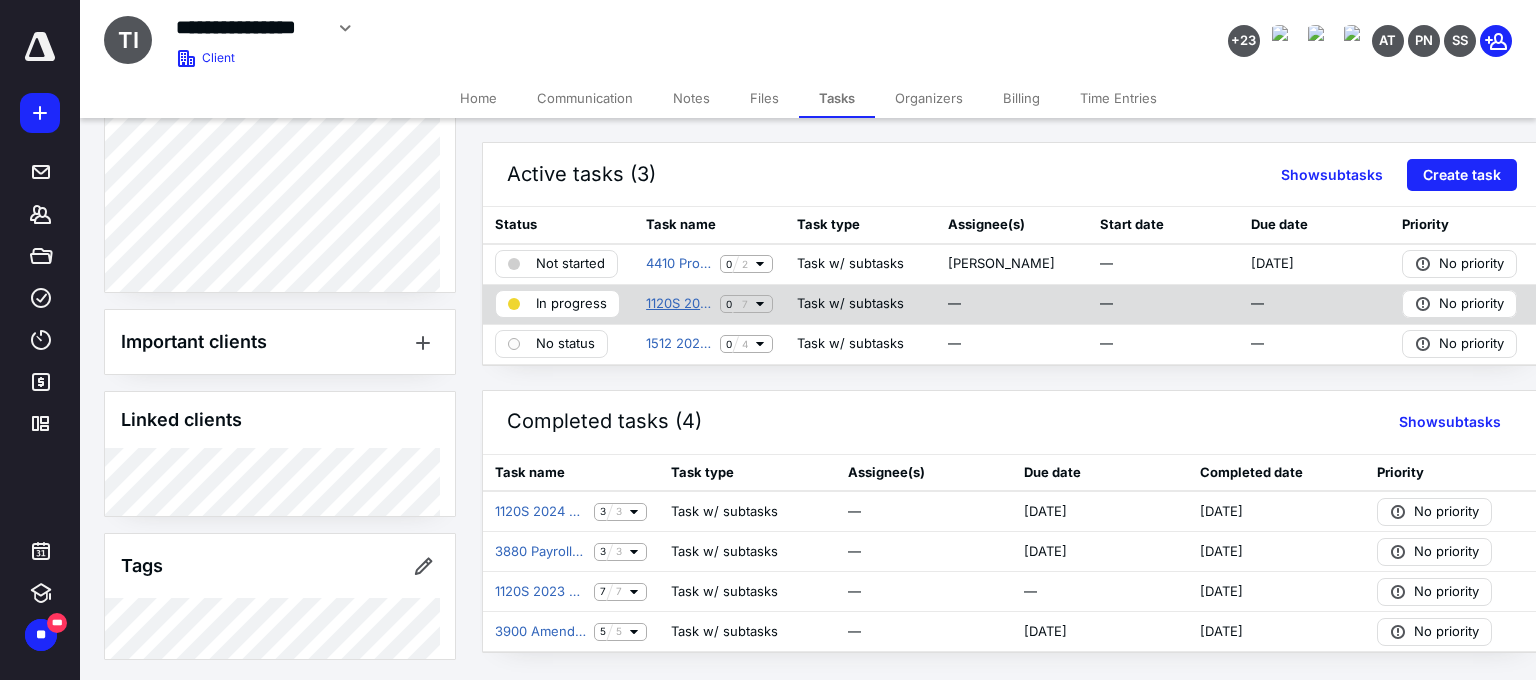 click on "1120S 2024 US Preparation" at bounding box center (679, 304) 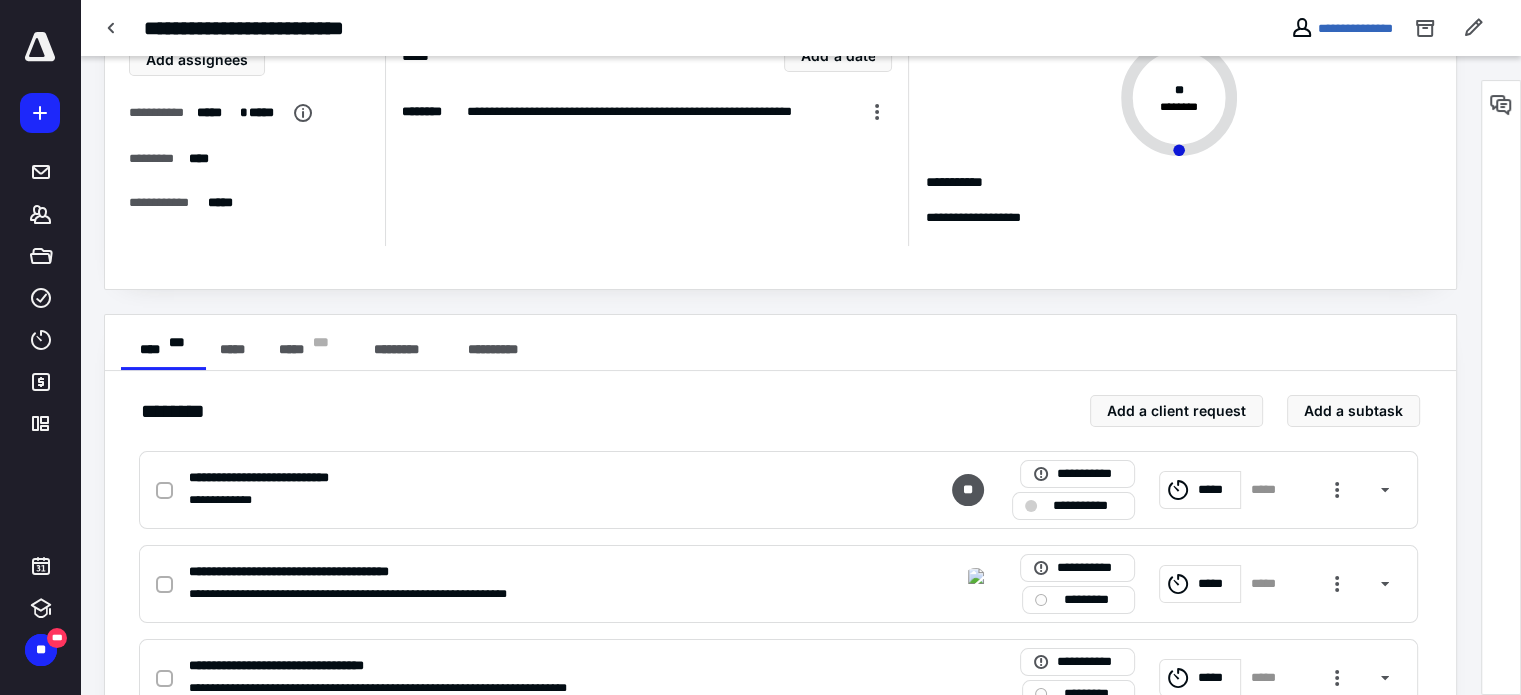 scroll, scrollTop: 128, scrollLeft: 0, axis: vertical 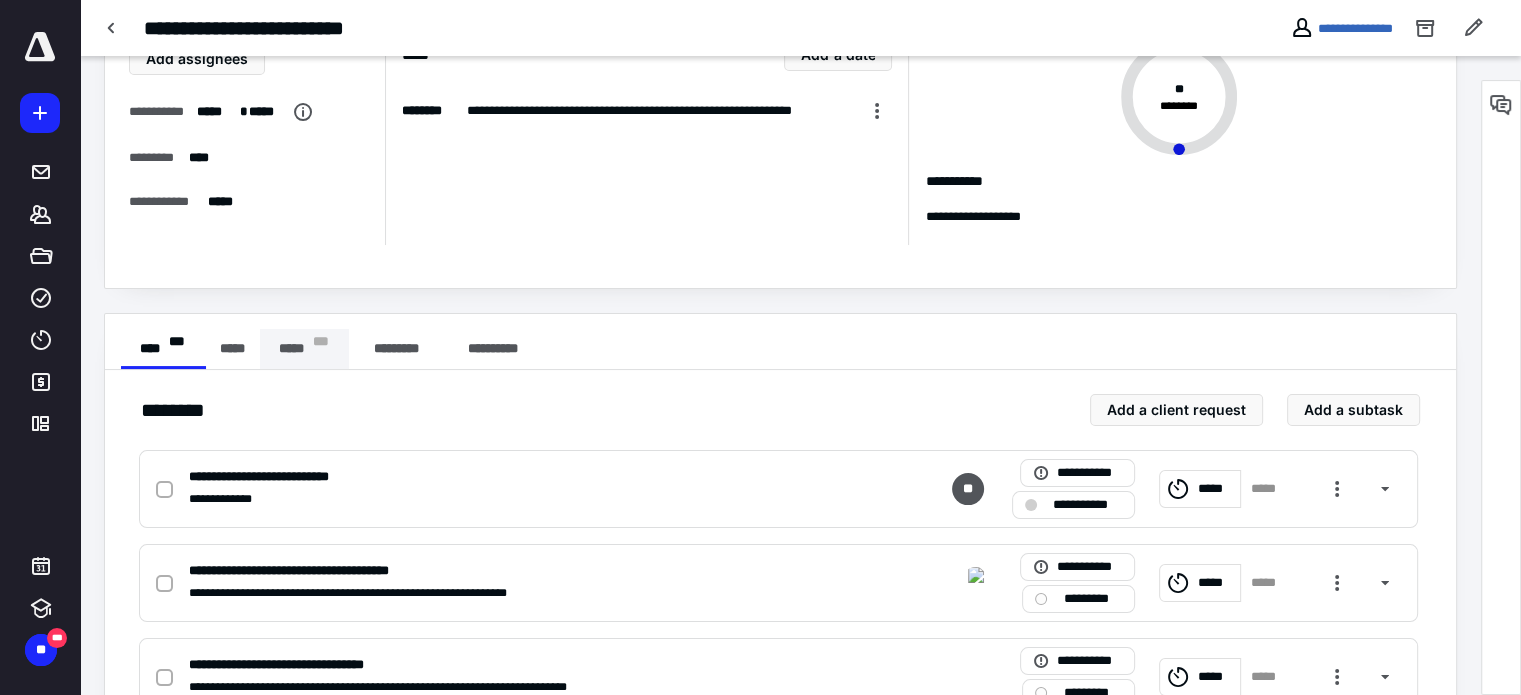 click on "***** * * *" at bounding box center [304, 349] 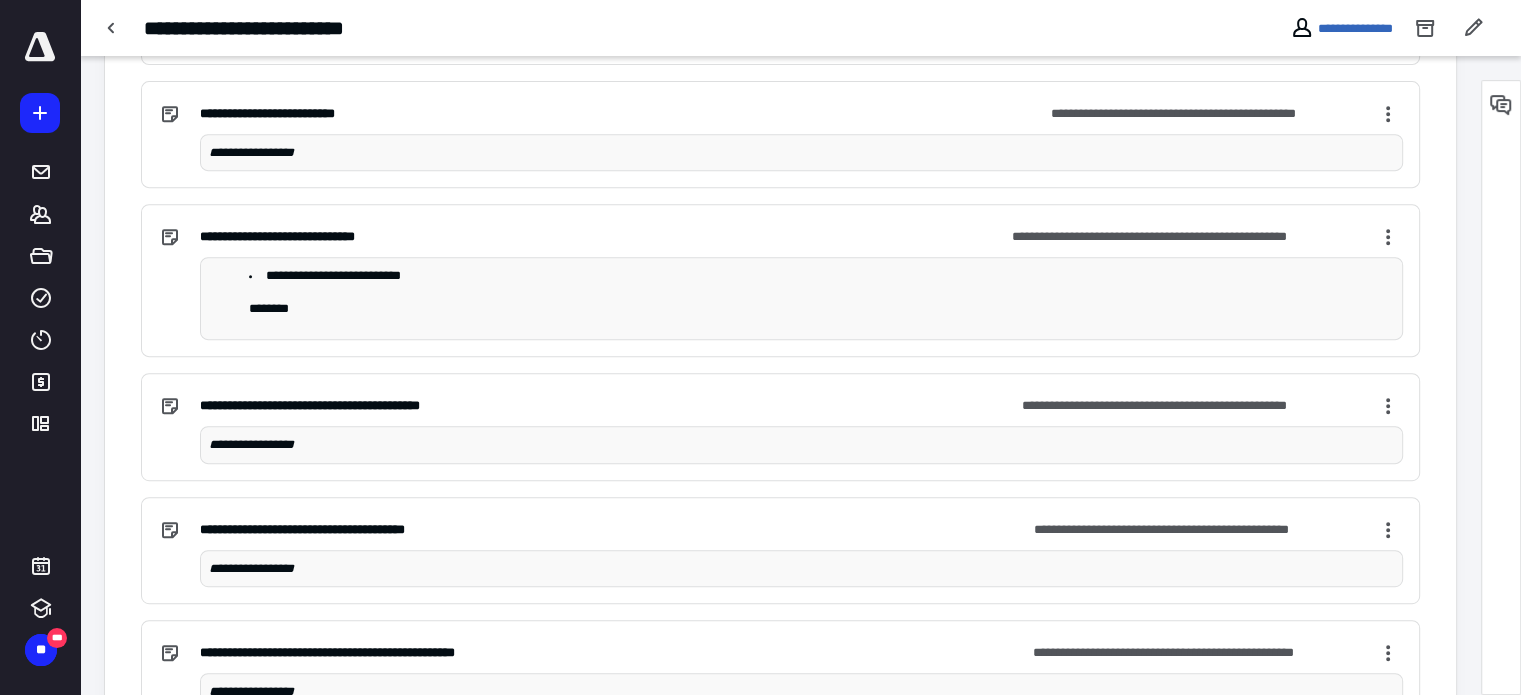 scroll, scrollTop: 1065, scrollLeft: 0, axis: vertical 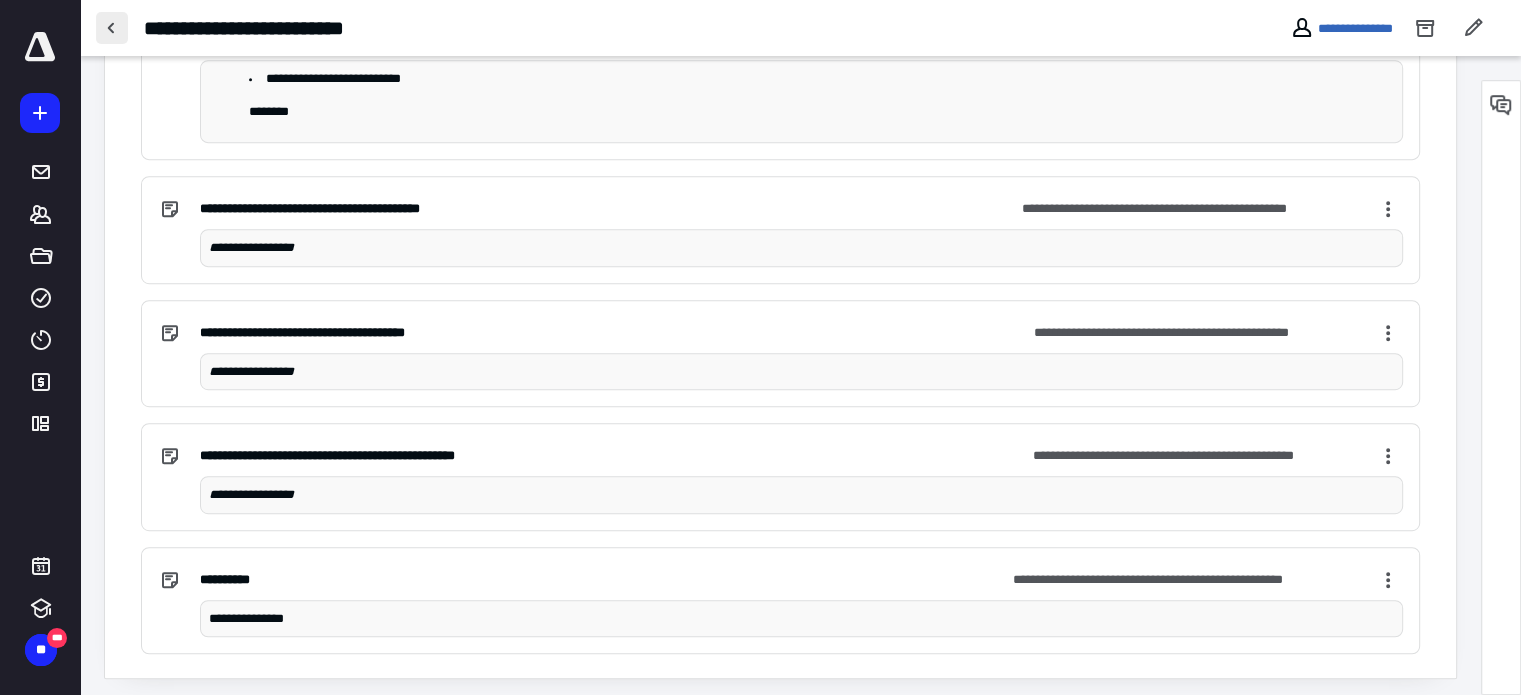 click at bounding box center [112, 28] 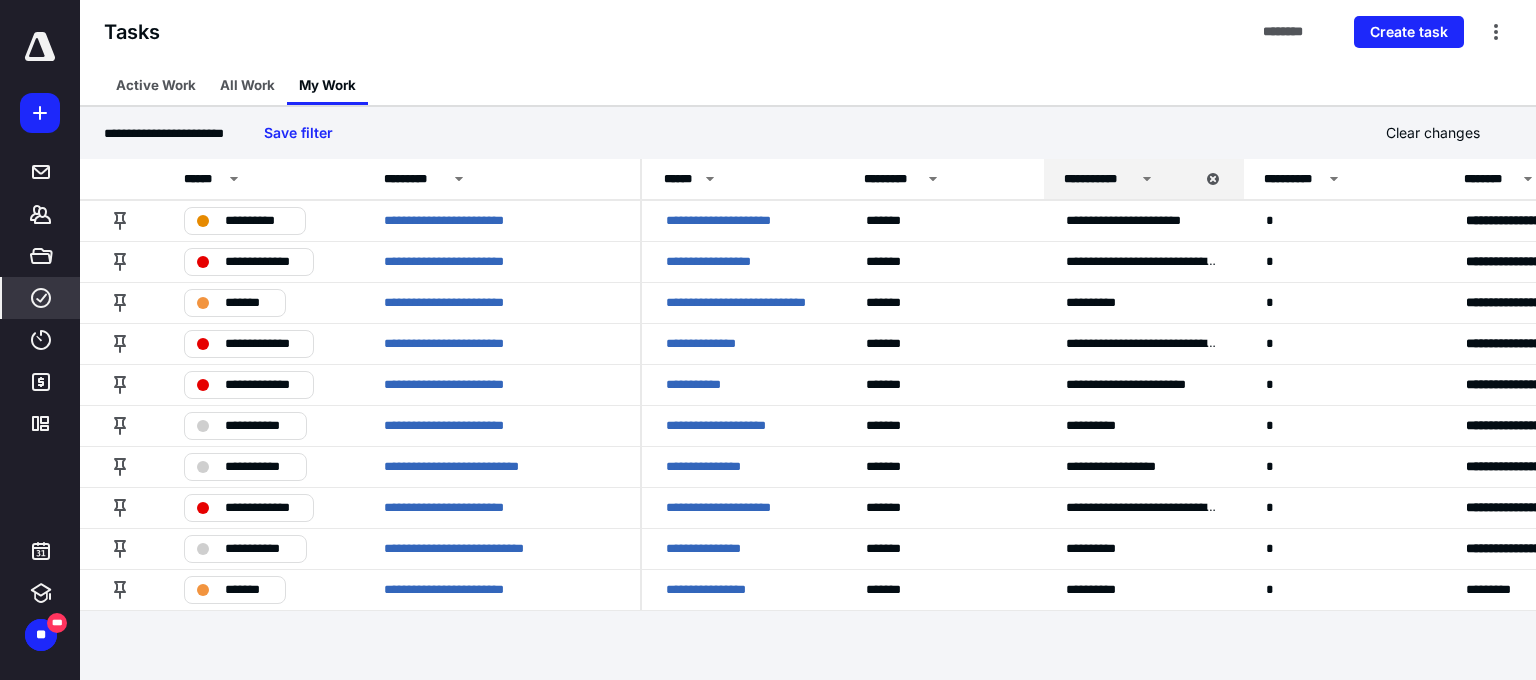 click on "**********" at bounding box center (1129, 179) 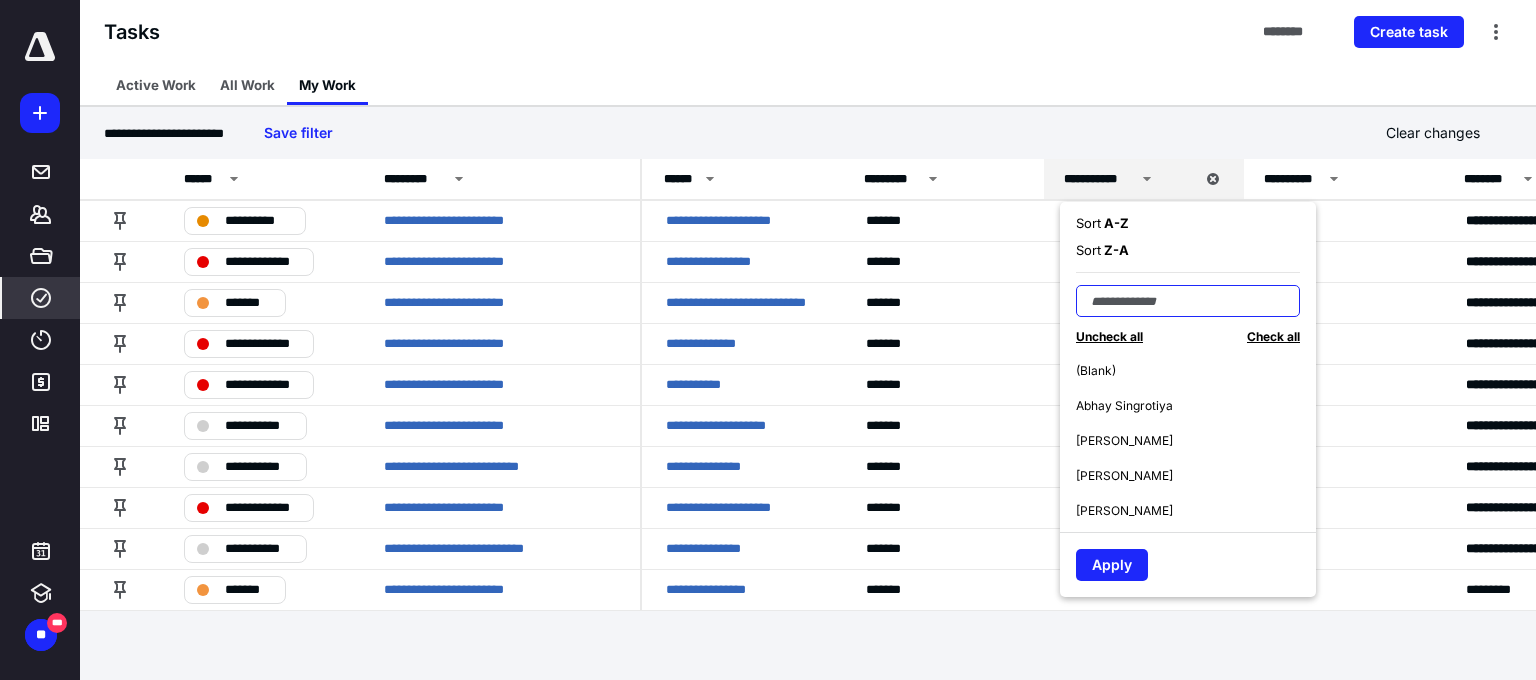 click at bounding box center (1188, 301) 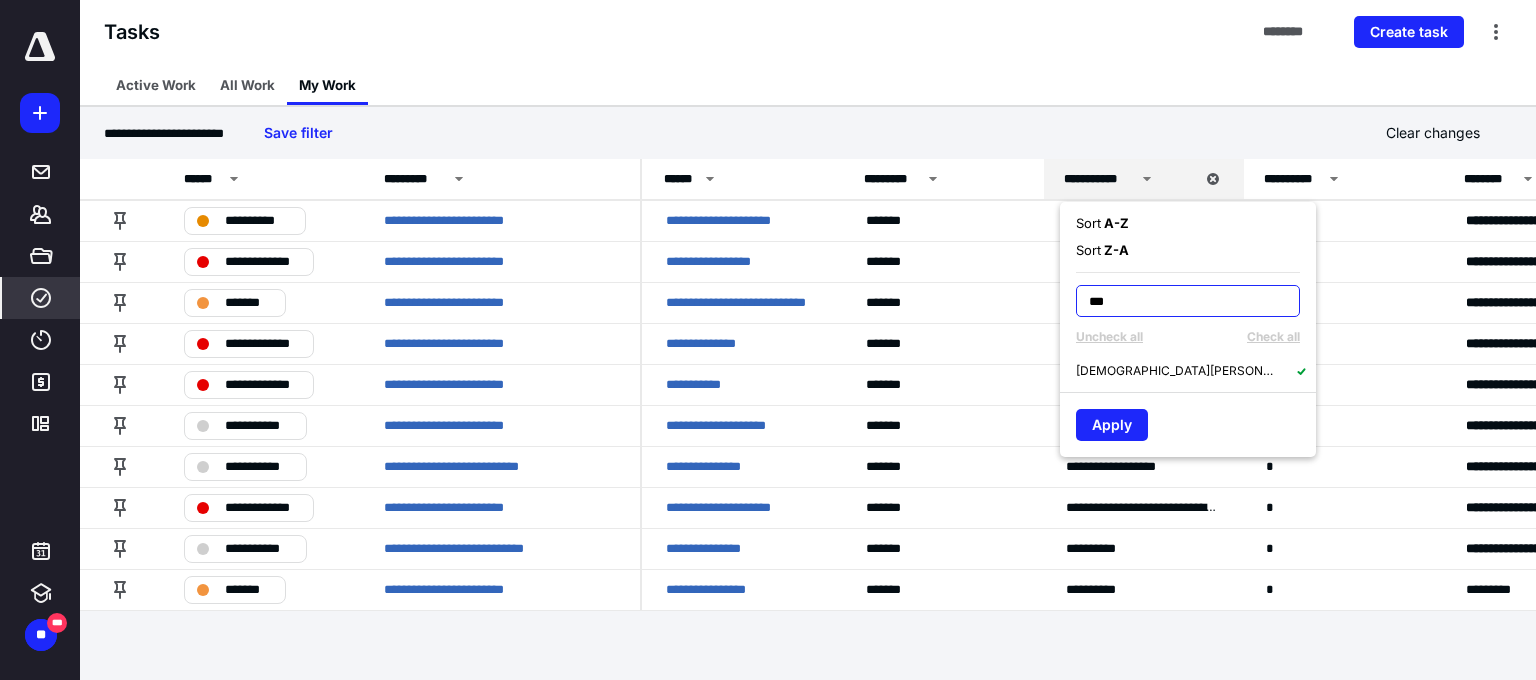 type on "***" 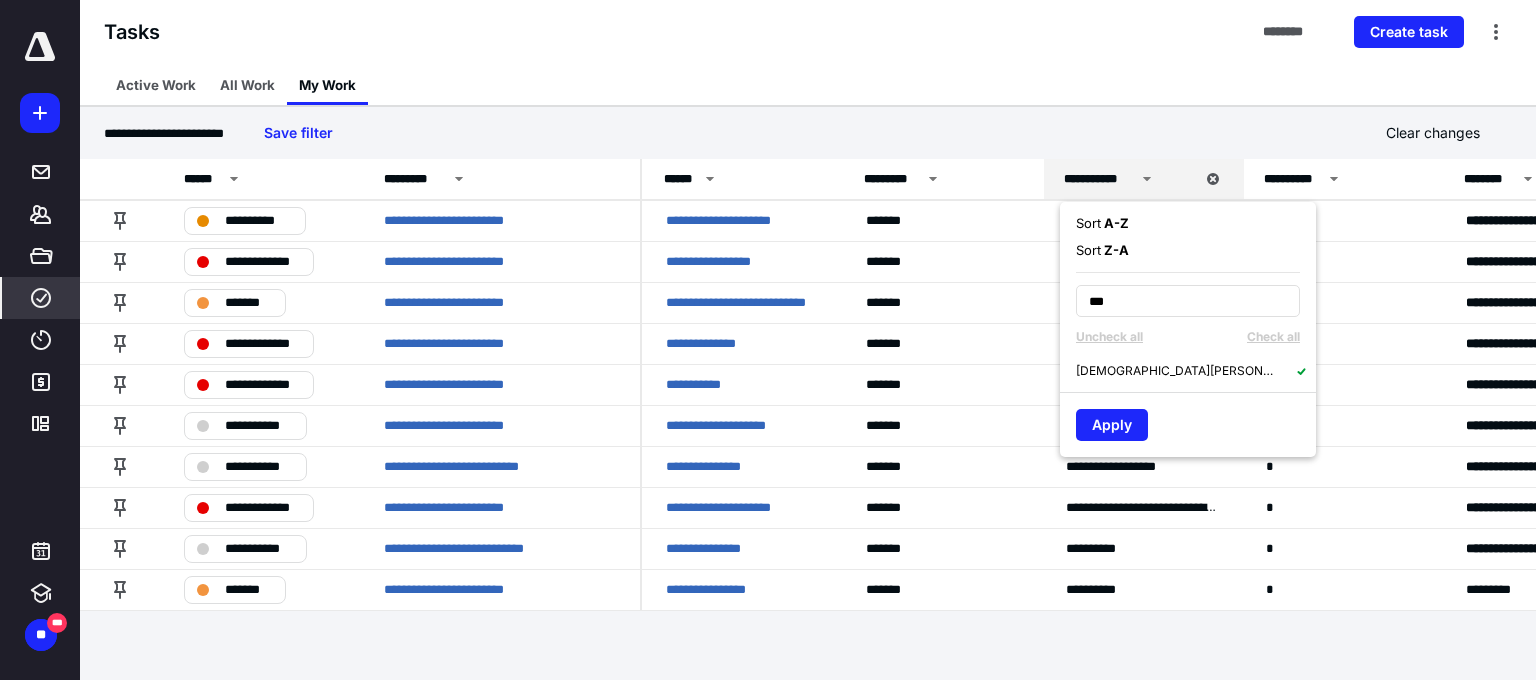 click on "[DEMOGRAPHIC_DATA][PERSON_NAME]" at bounding box center (1176, 371) 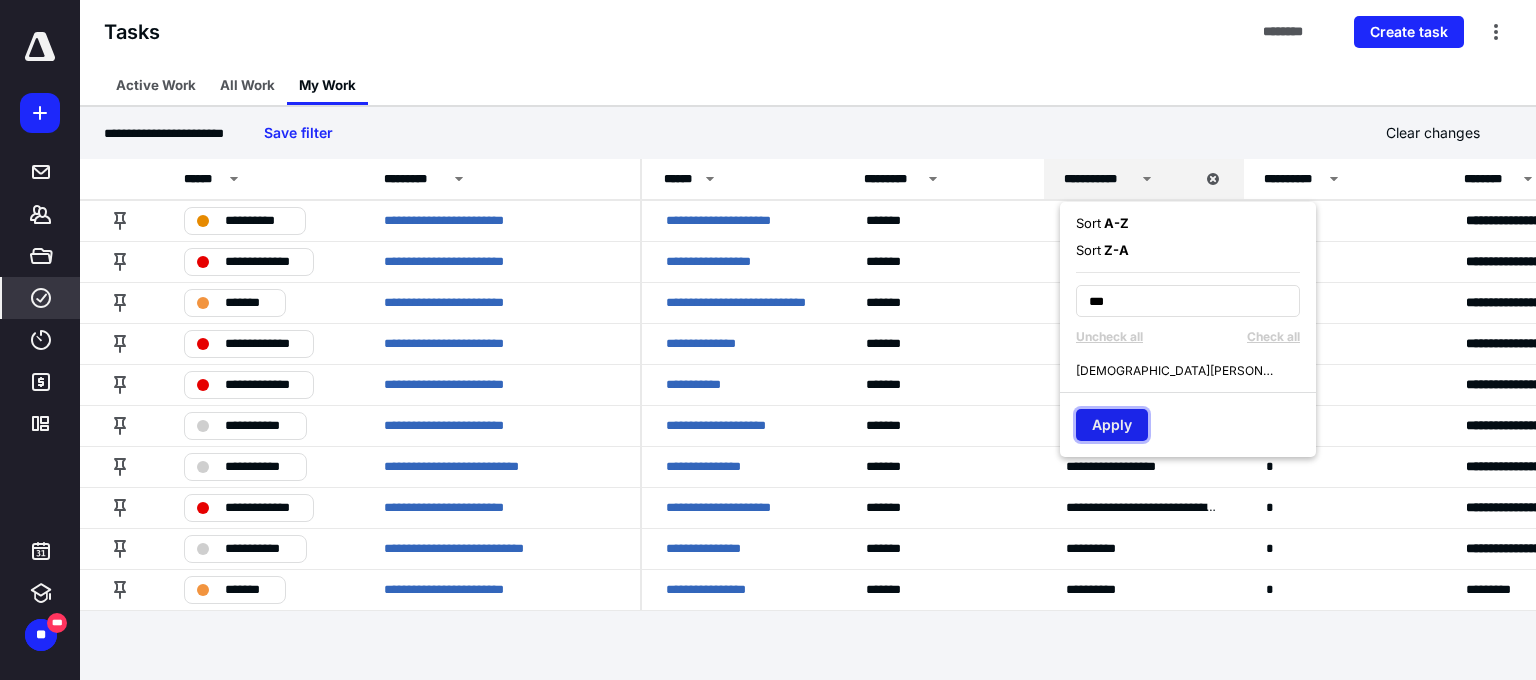 click on "Apply" at bounding box center [1112, 425] 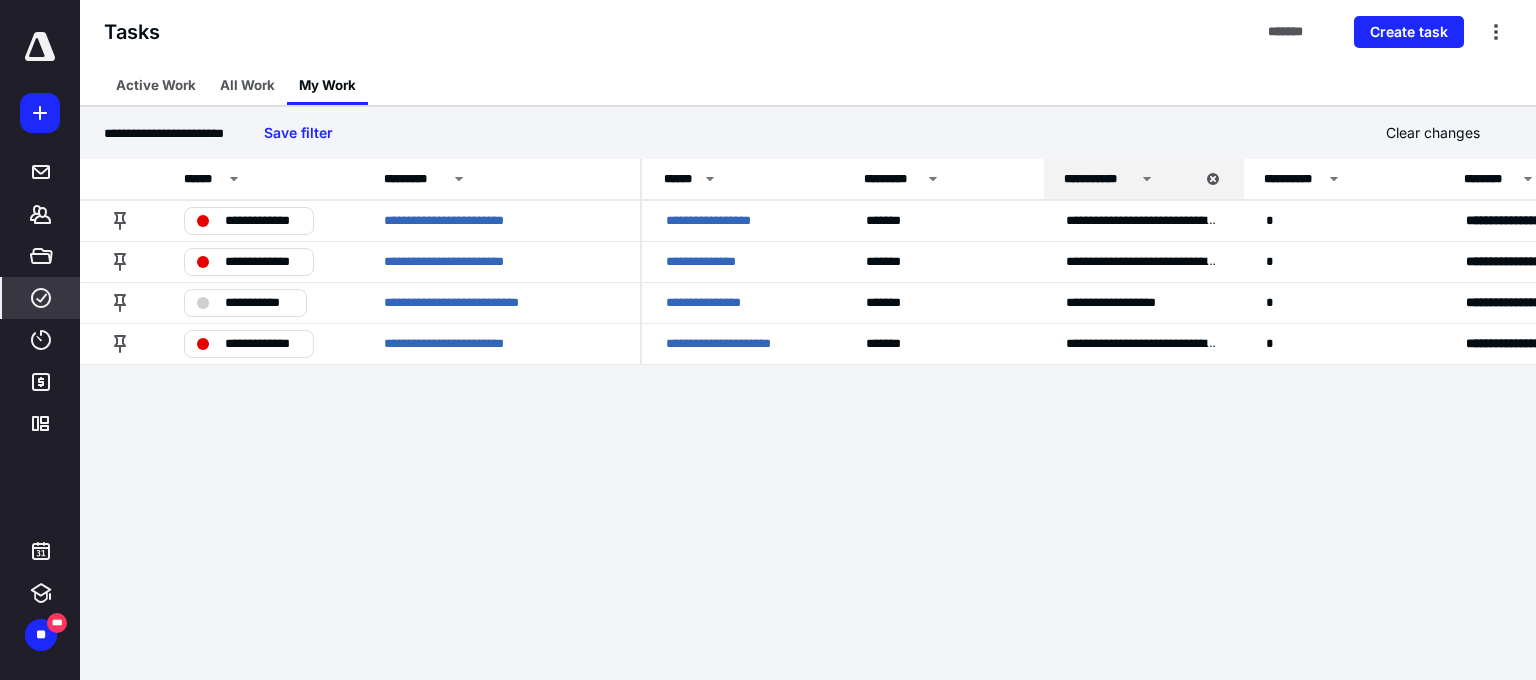 click on "**********" at bounding box center (1099, 179) 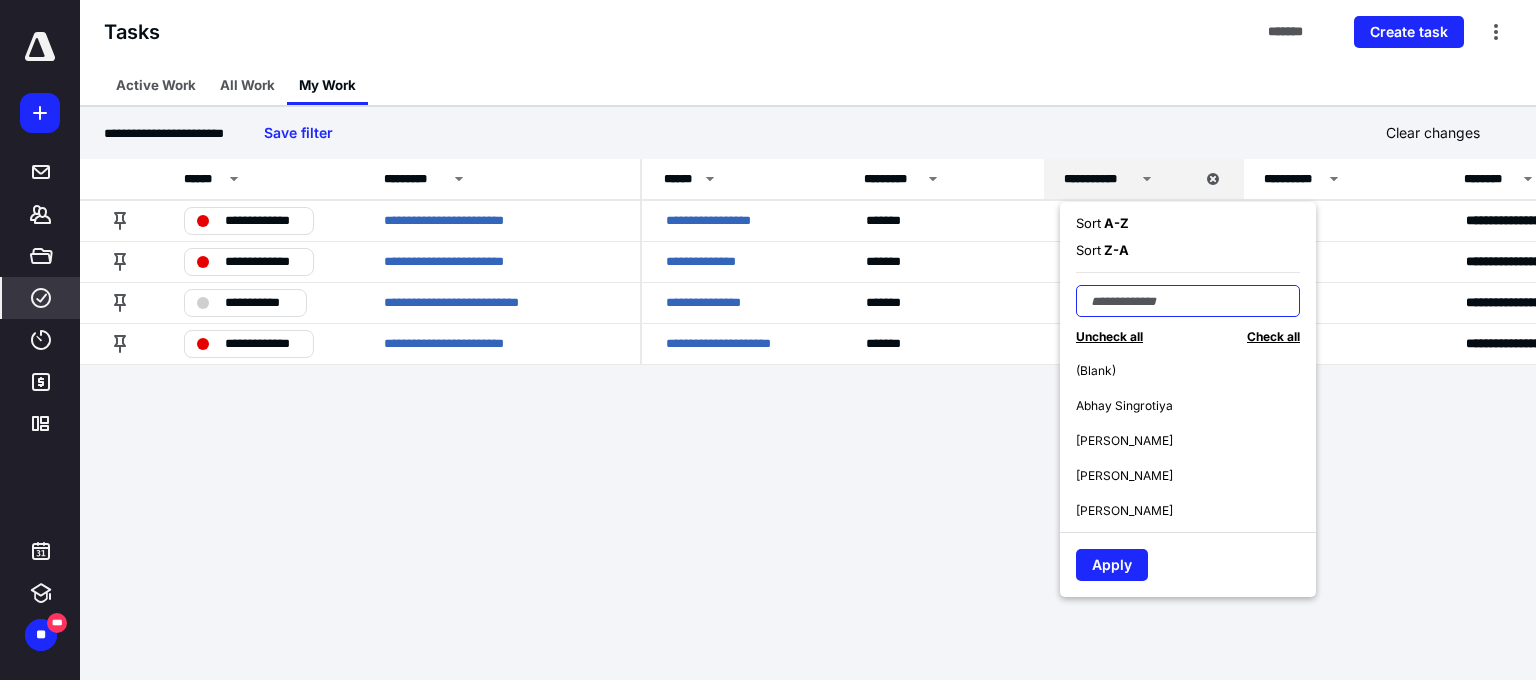 click at bounding box center [1188, 301] 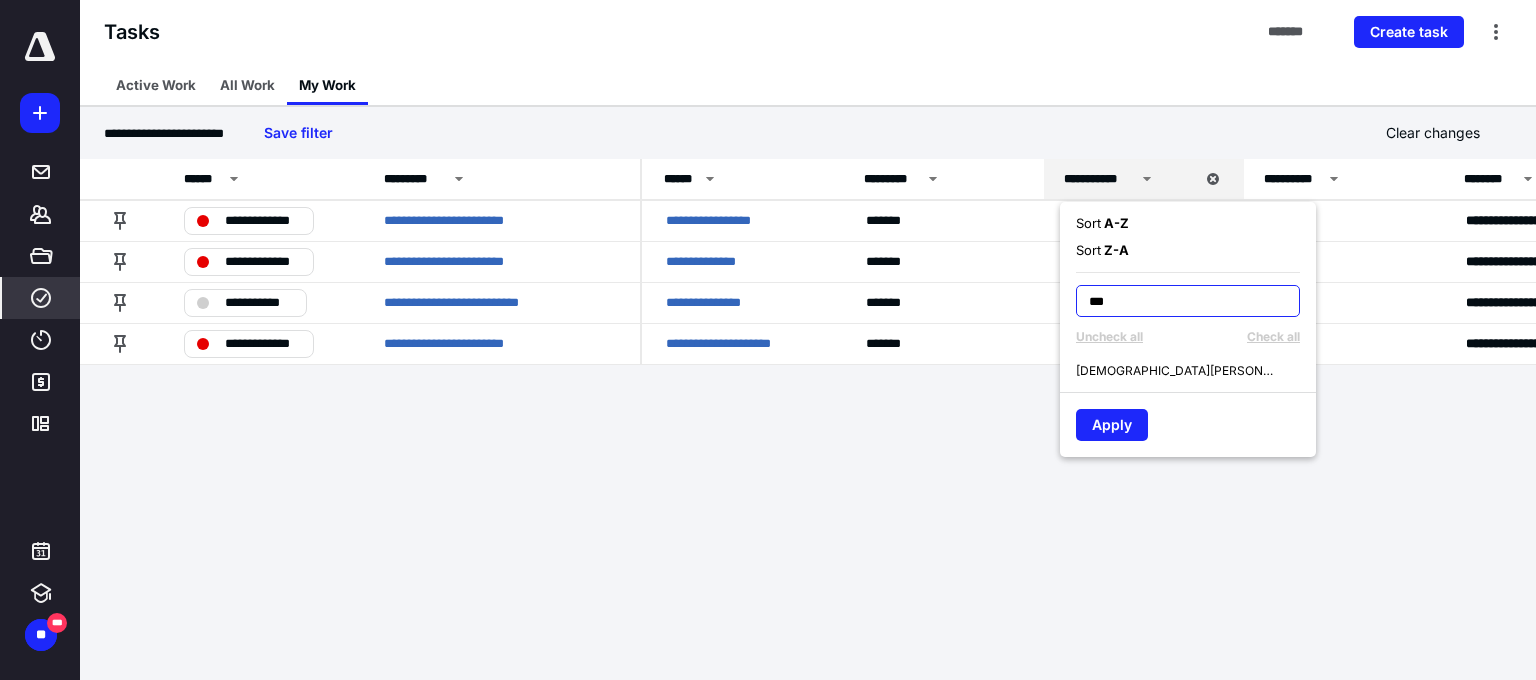 type on "***" 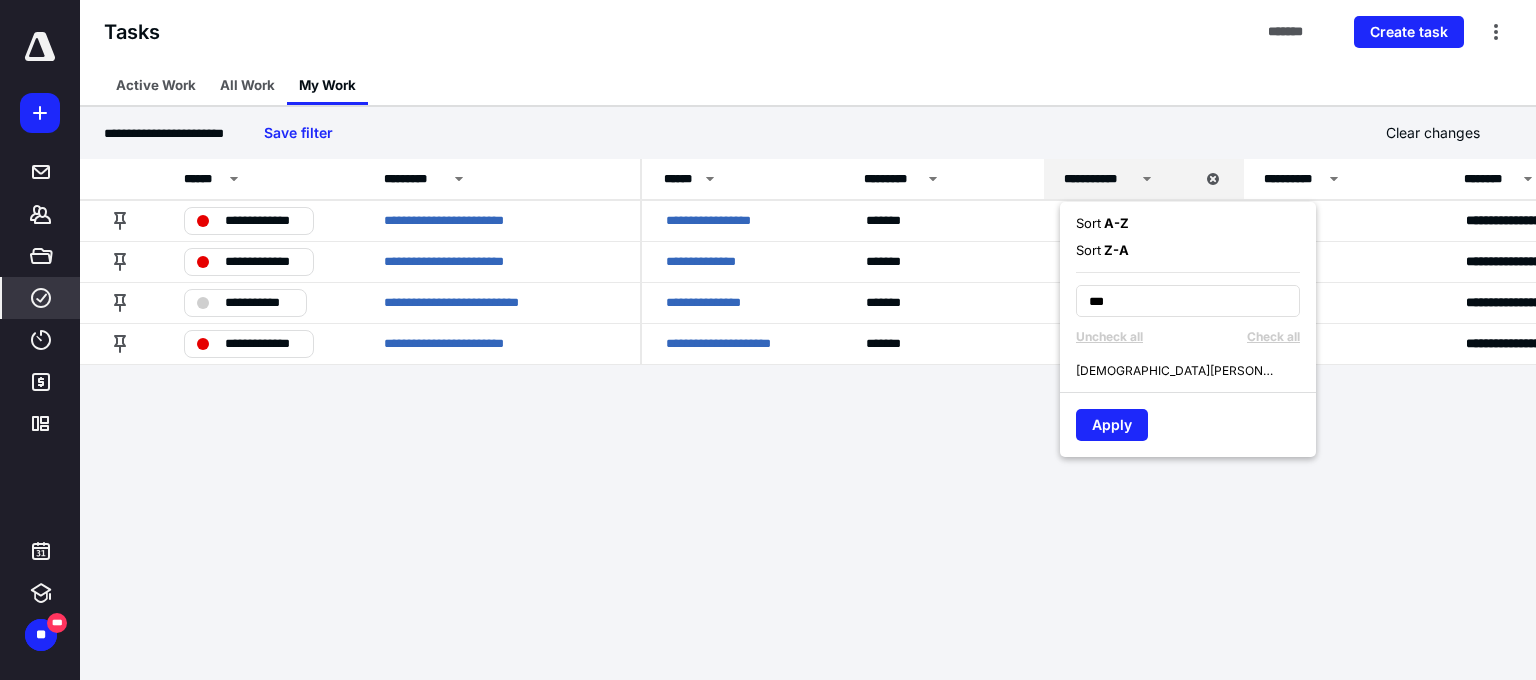 click on "[DEMOGRAPHIC_DATA][PERSON_NAME]" at bounding box center (1196, 370) 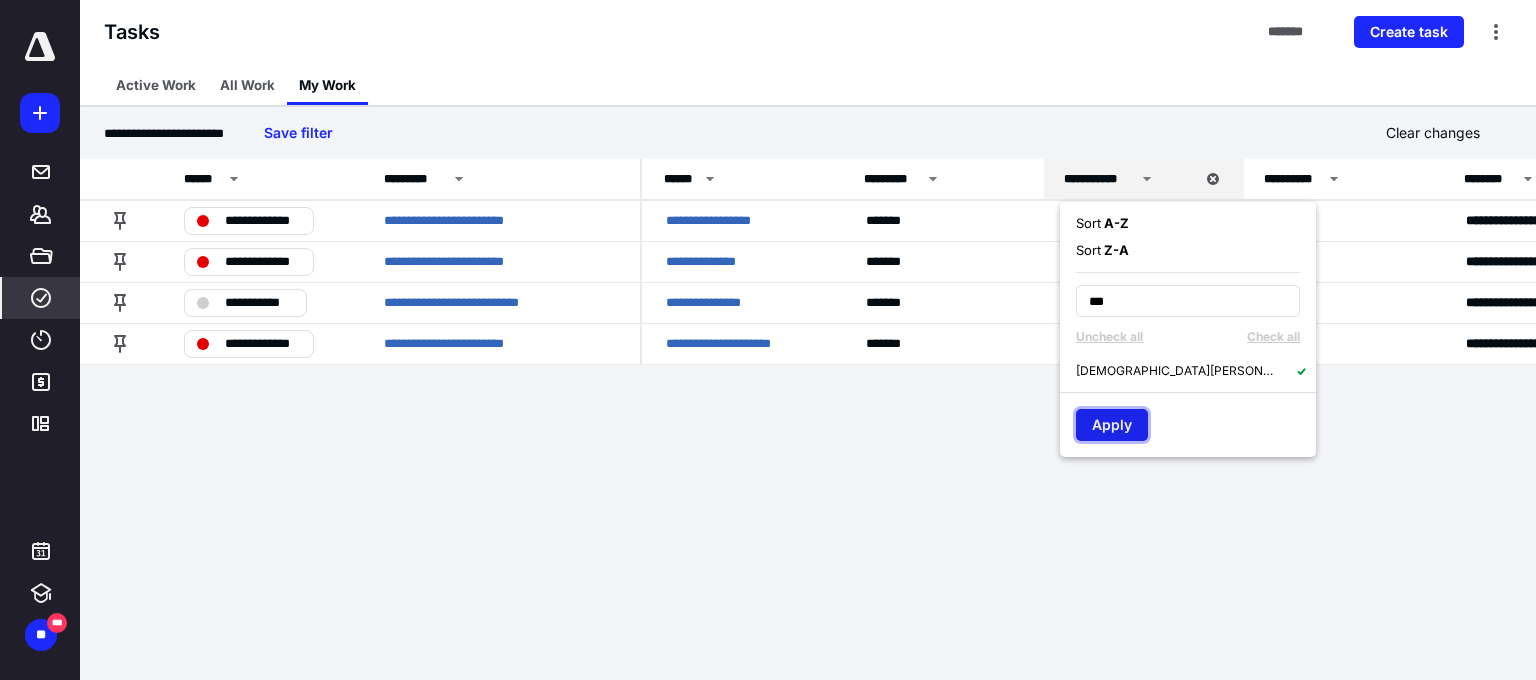 click on "Apply" at bounding box center [1112, 425] 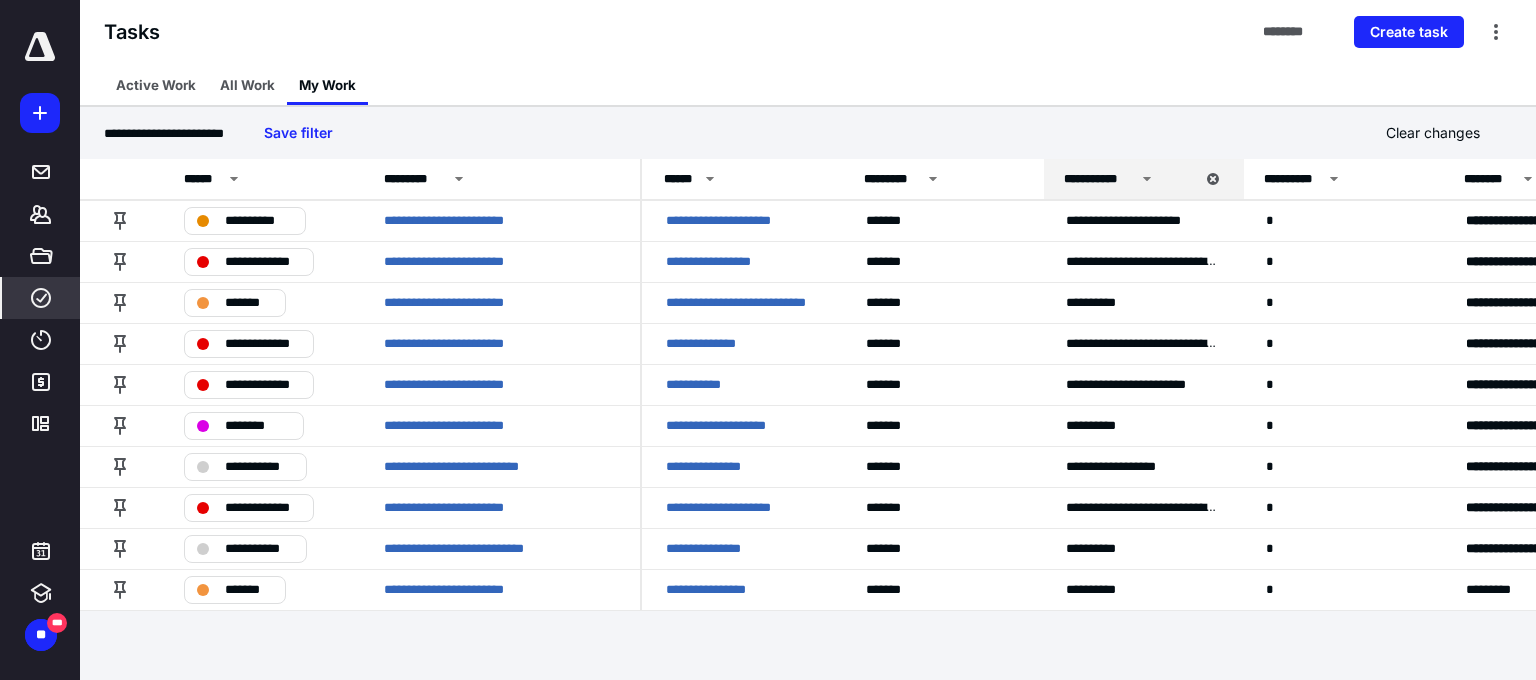click on "**********" at bounding box center [1129, 179] 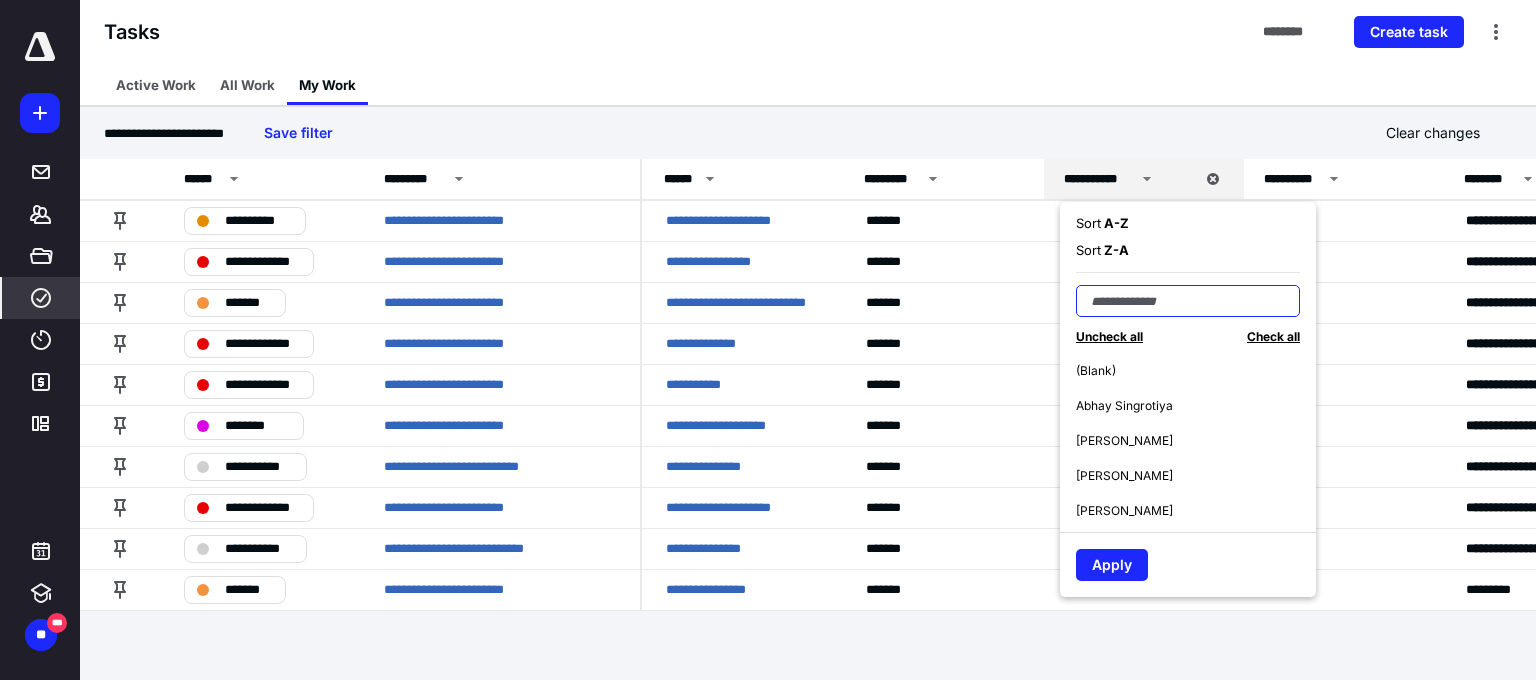 click at bounding box center (1188, 301) 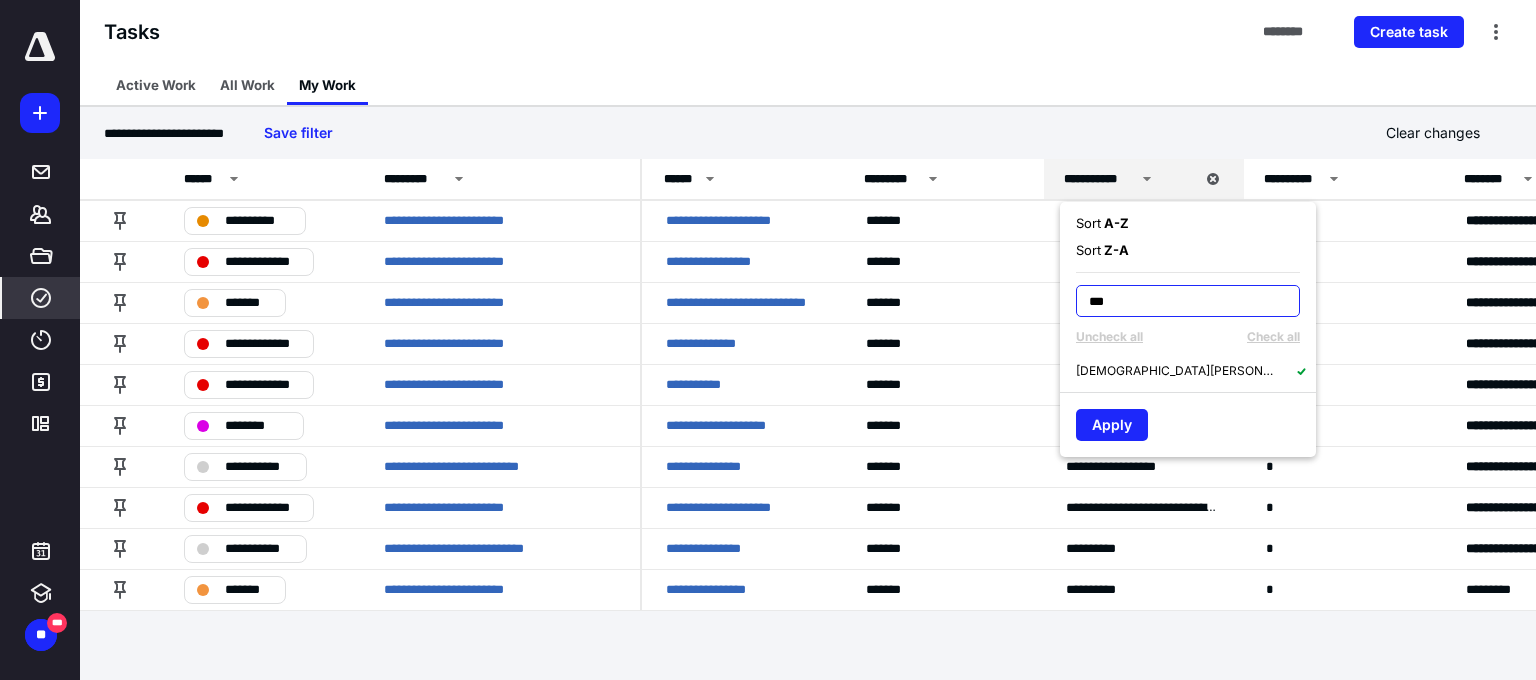 type on "***" 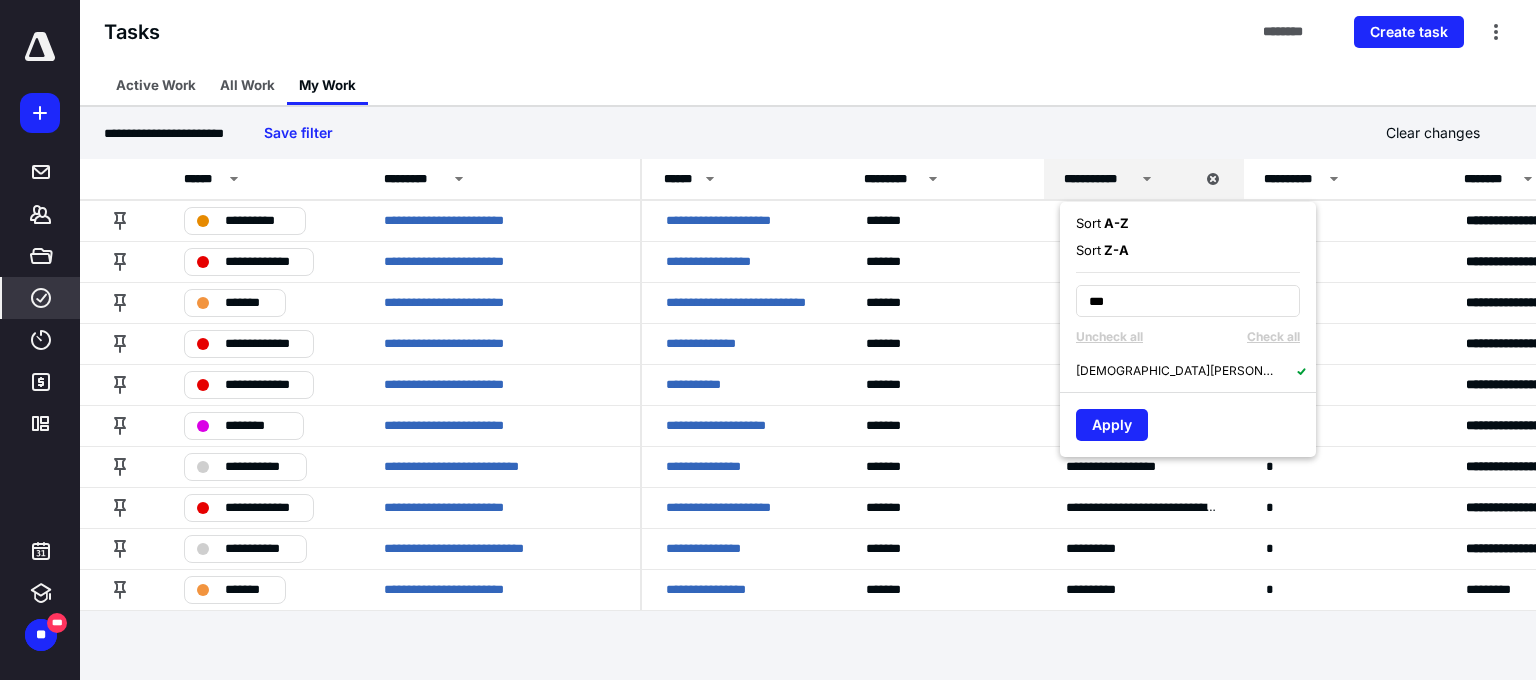 click on "[DEMOGRAPHIC_DATA][PERSON_NAME]" at bounding box center (1176, 371) 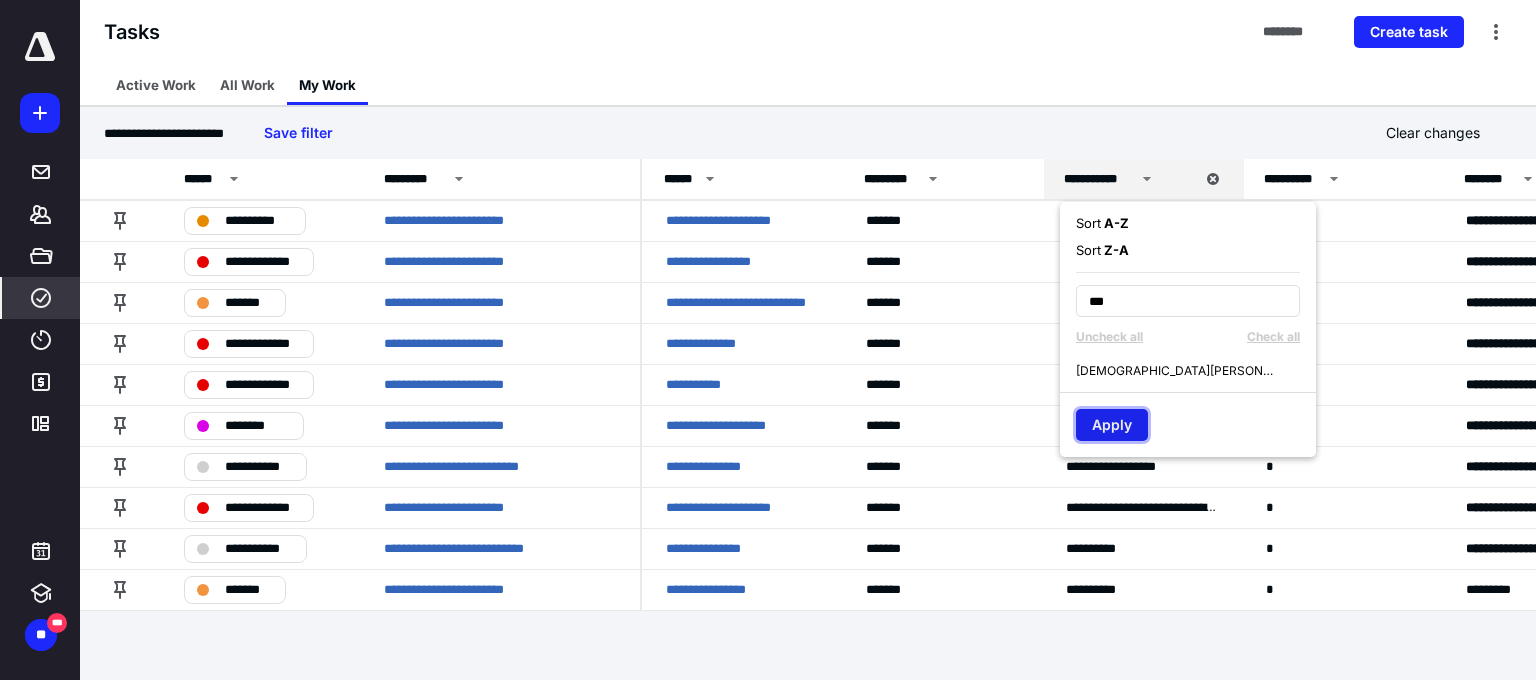 click on "Apply" at bounding box center (1112, 425) 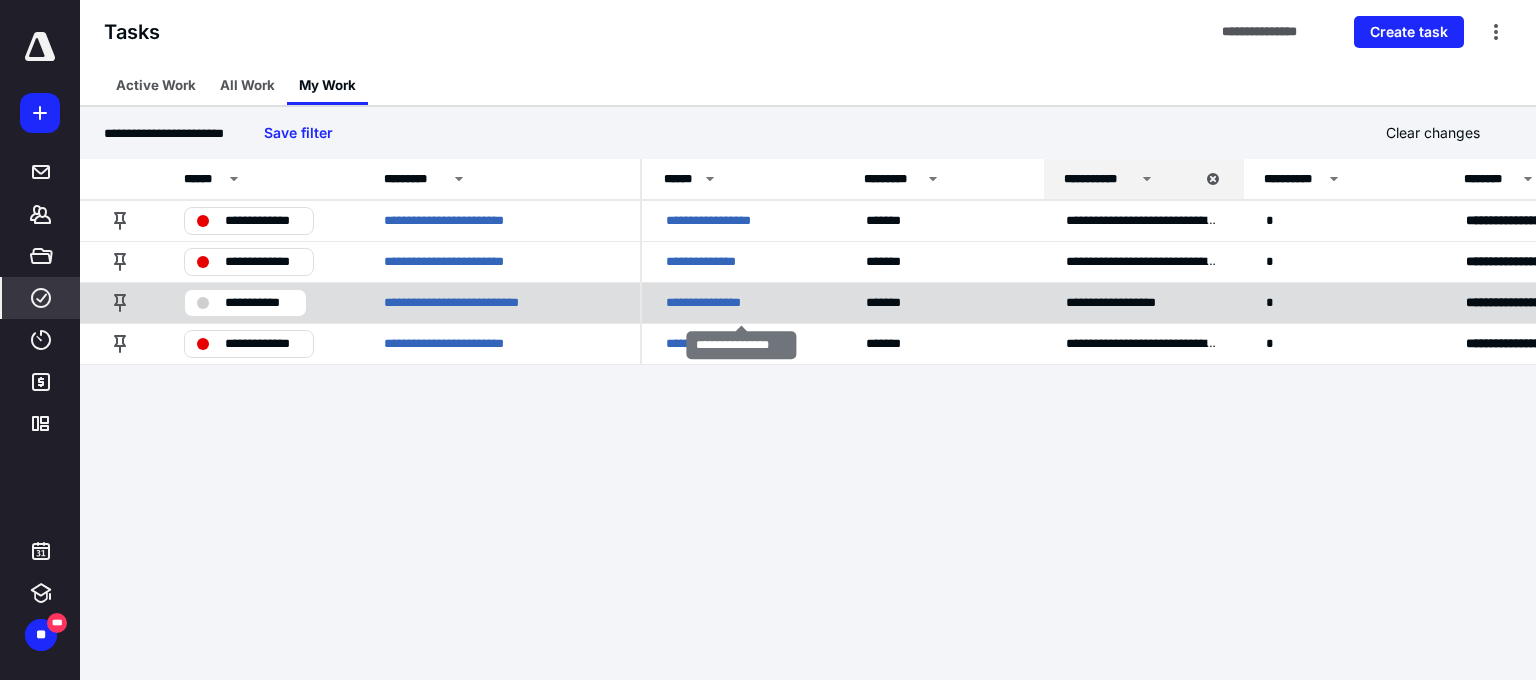 click on "**********" at bounding box center (714, 303) 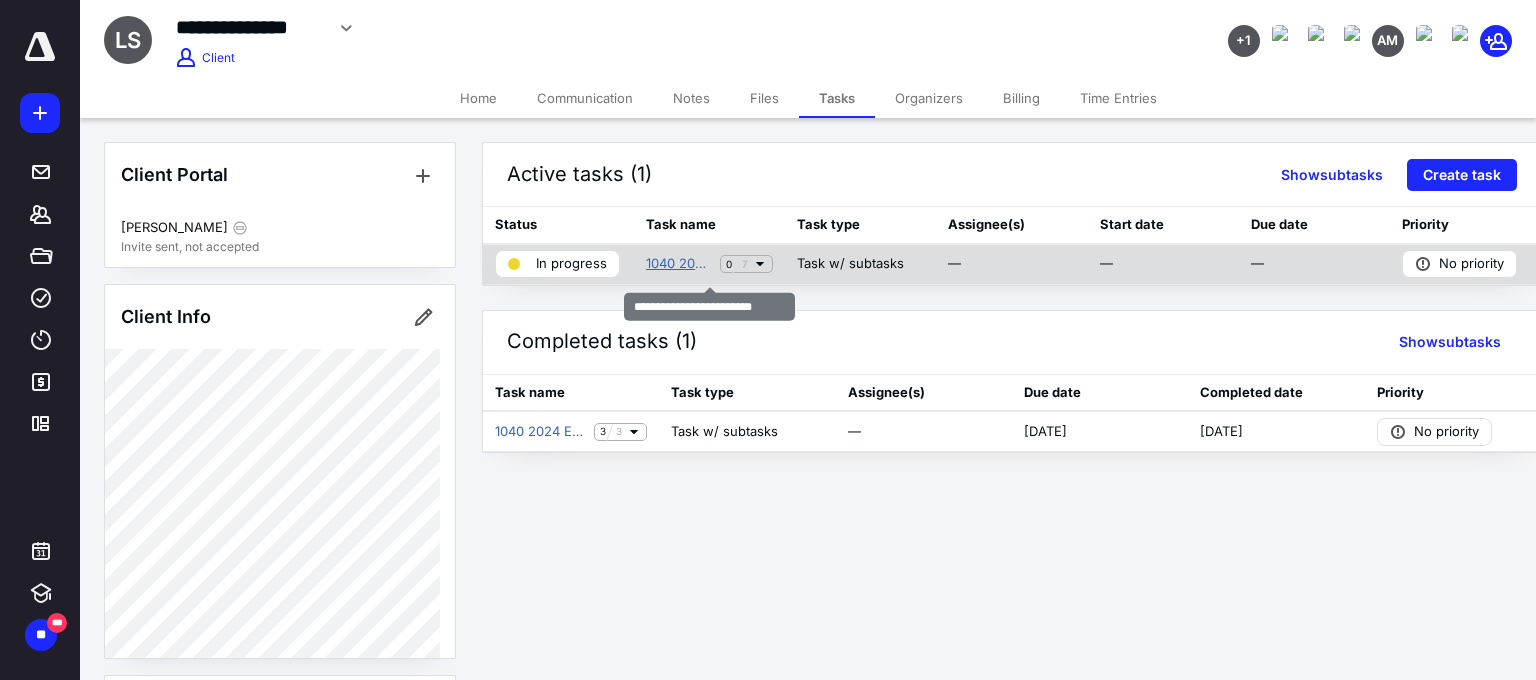 click on "1040 2024 US Preparation" at bounding box center [679, 264] 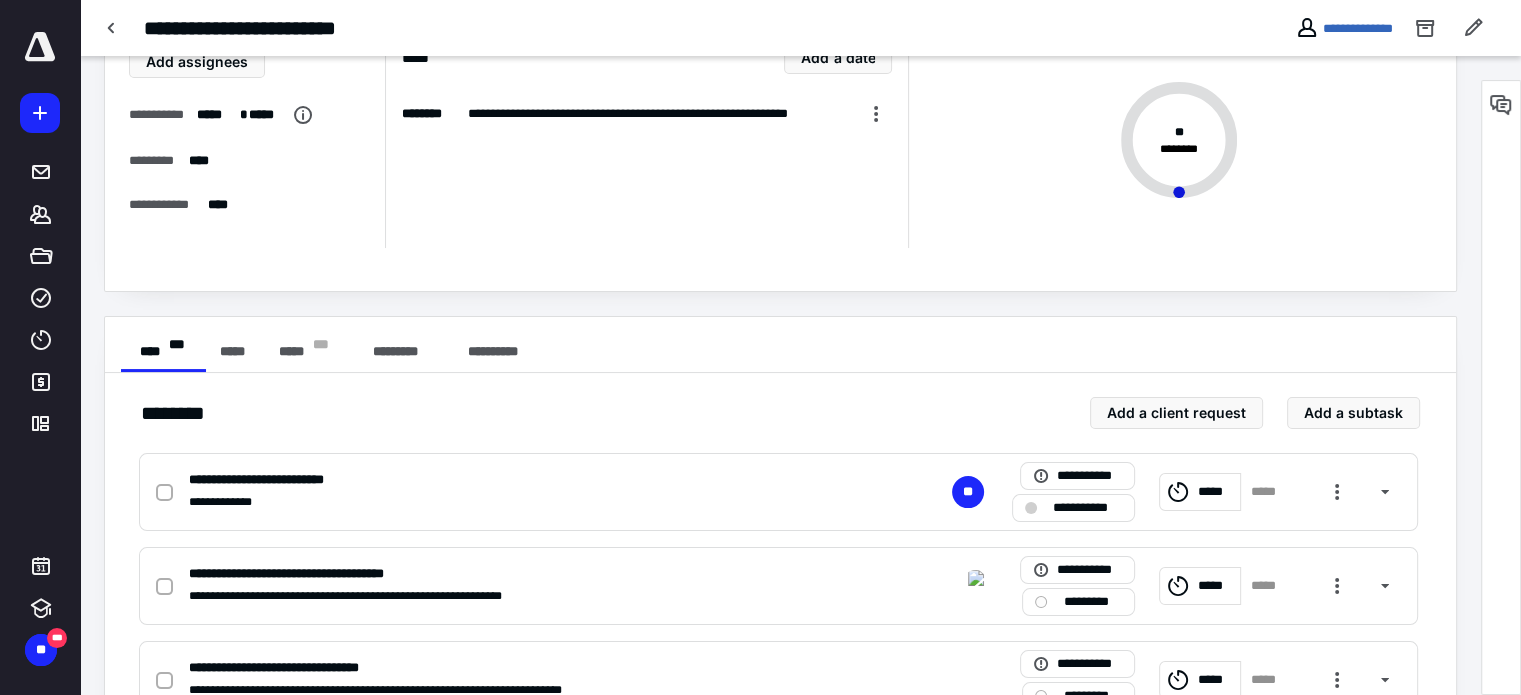 scroll, scrollTop: 127, scrollLeft: 0, axis: vertical 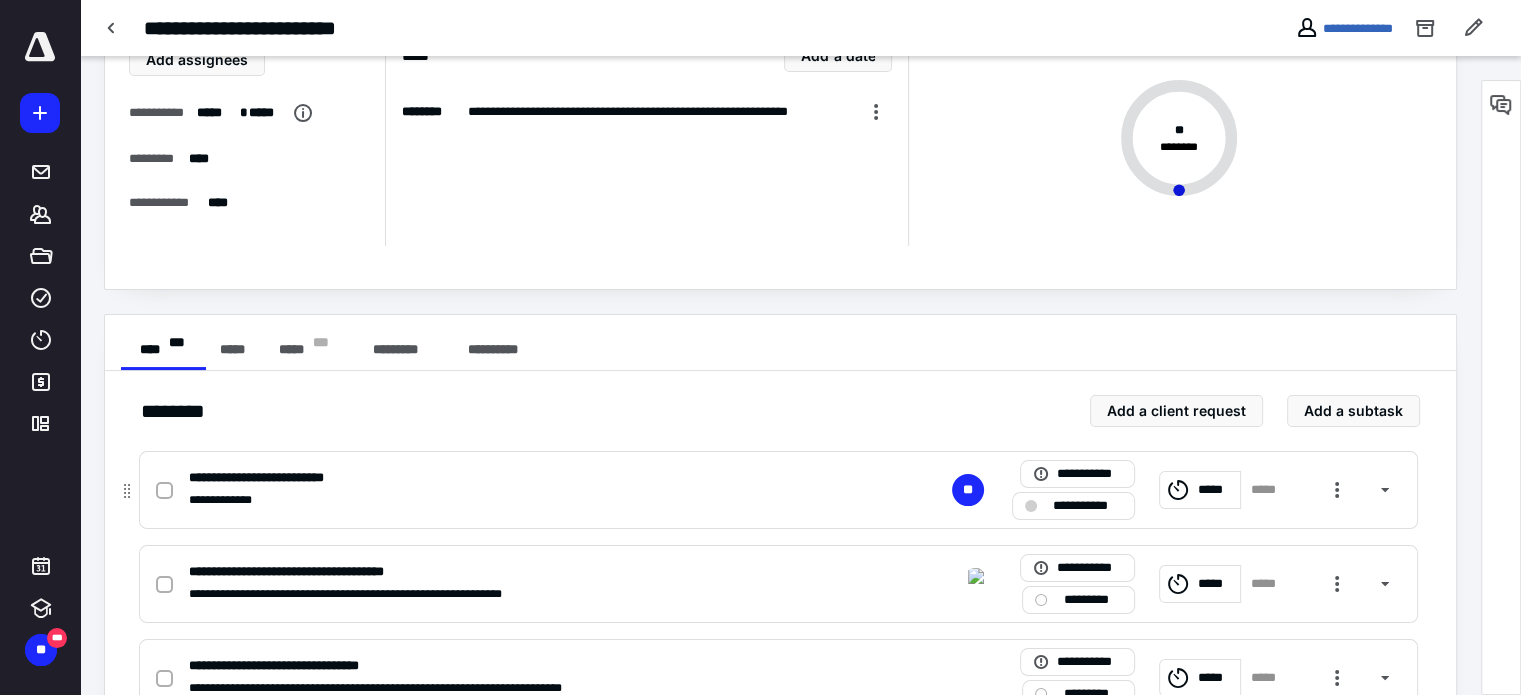click on "**********" at bounding box center [1073, 506] 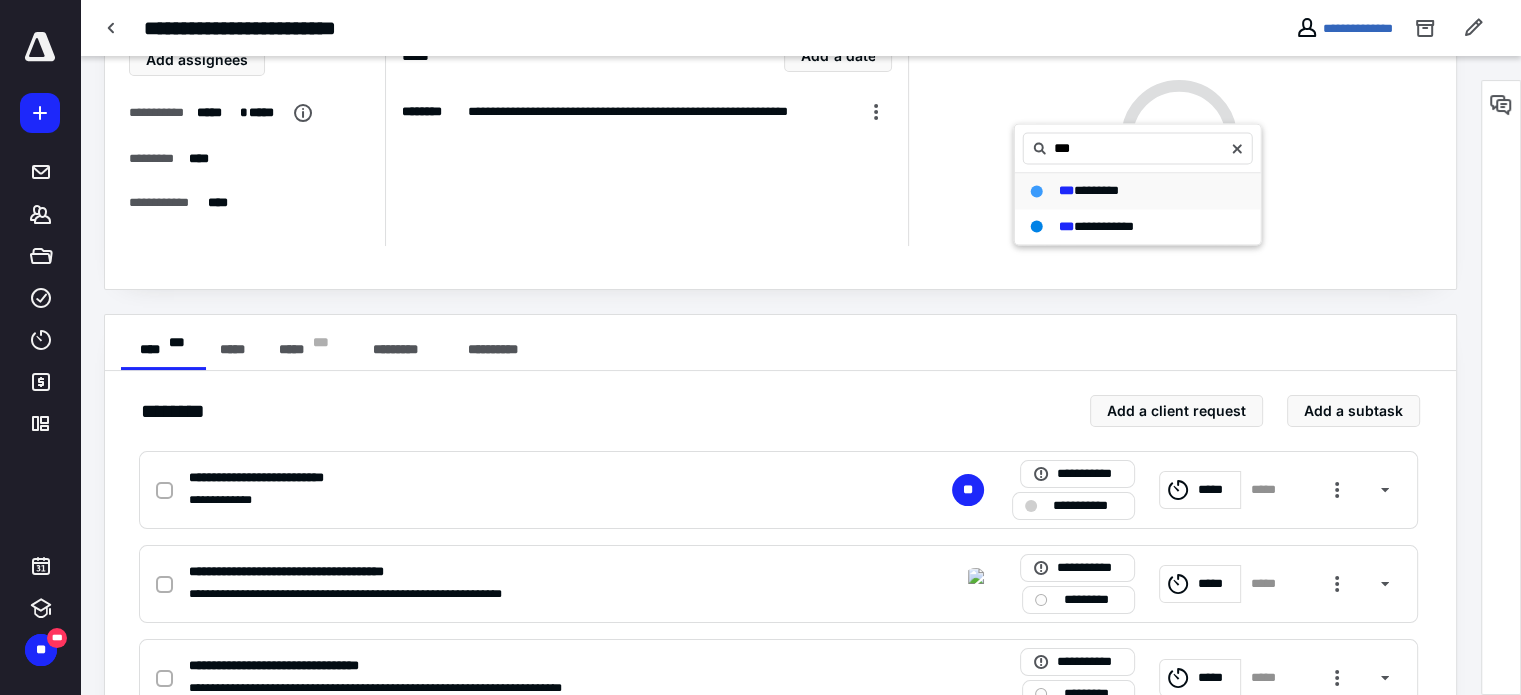 type on "***" 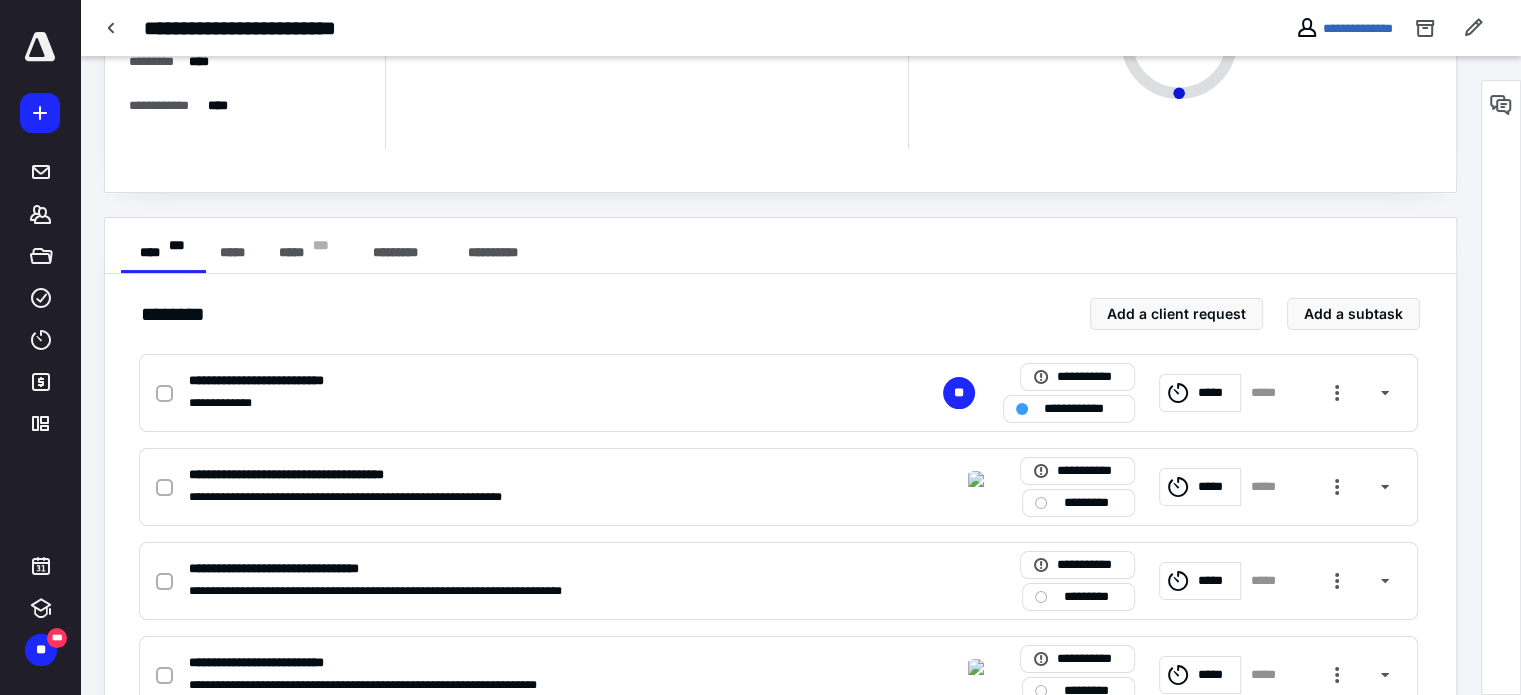 scroll, scrollTop: 225, scrollLeft: 0, axis: vertical 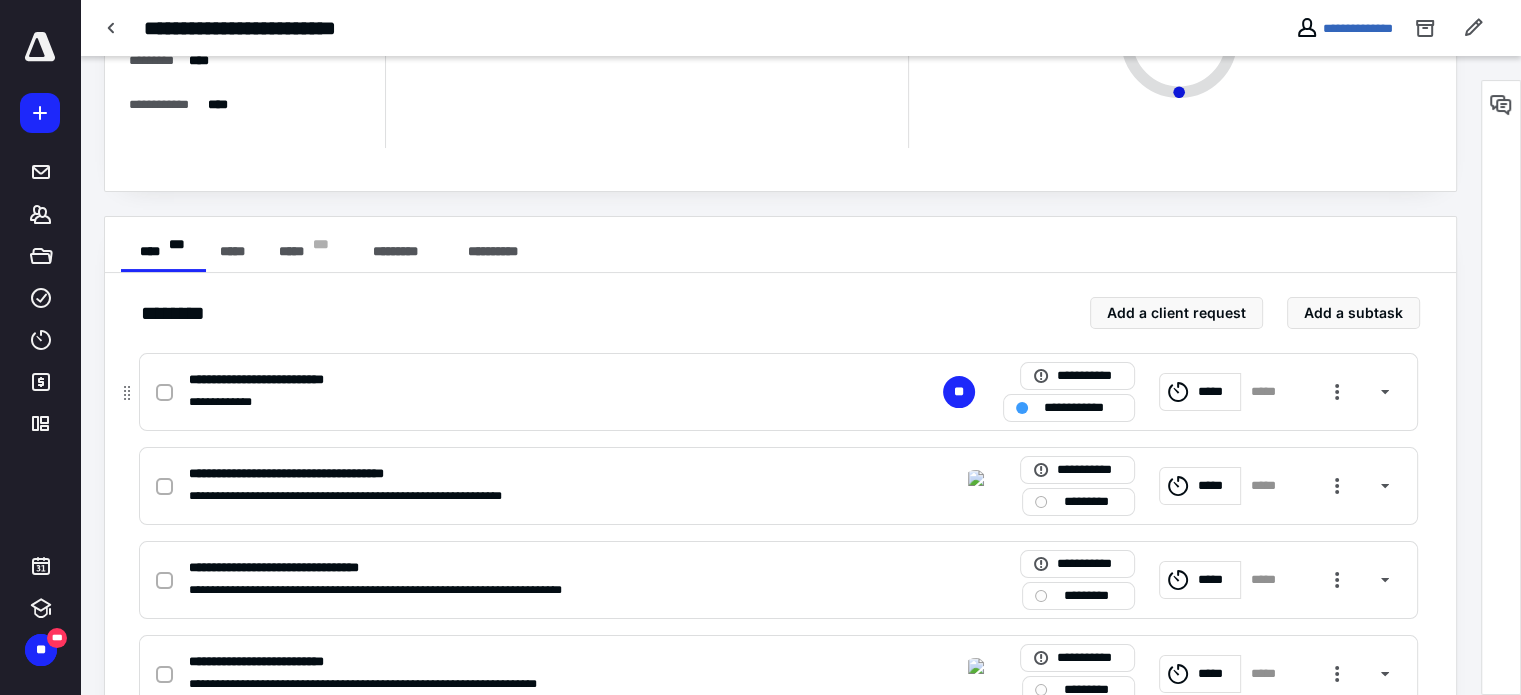click on "**********" at bounding box center (778, 392) 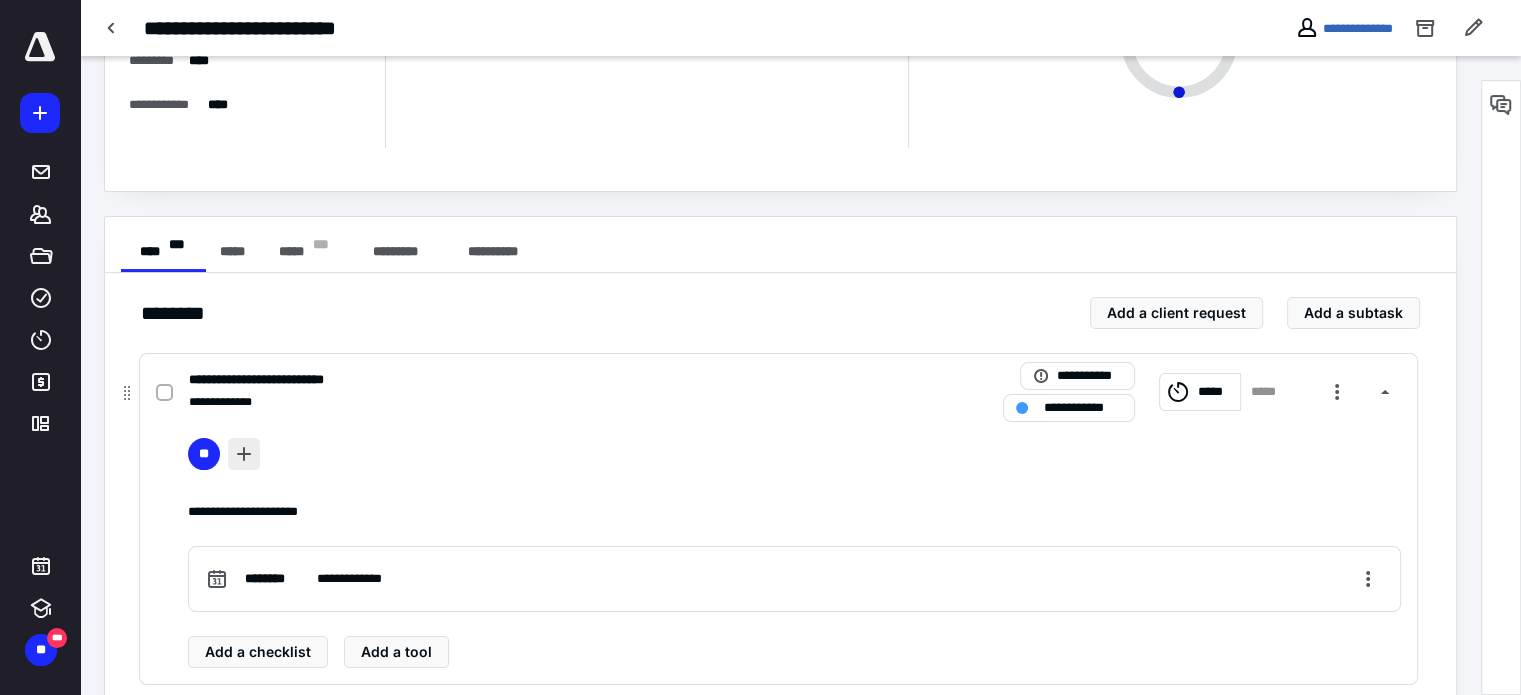 click at bounding box center (244, 454) 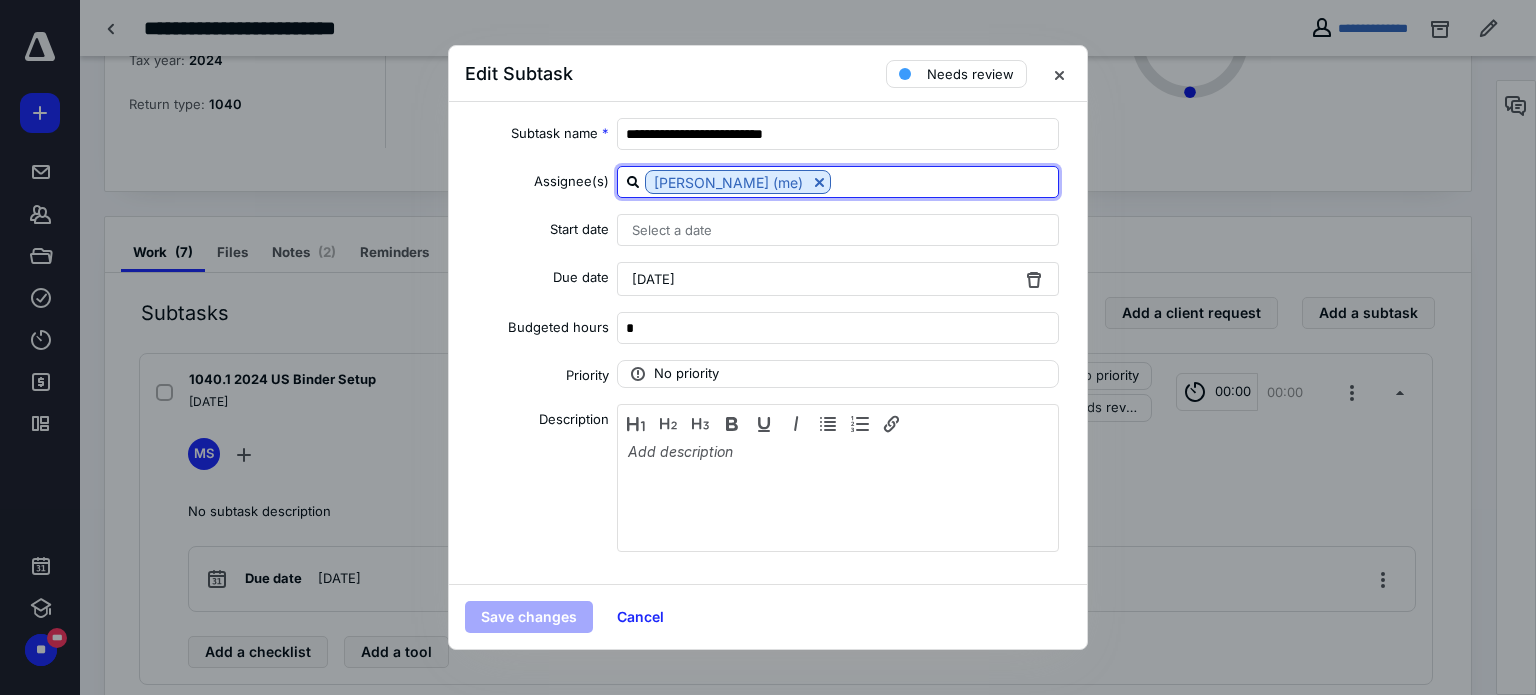 click at bounding box center (944, 181) 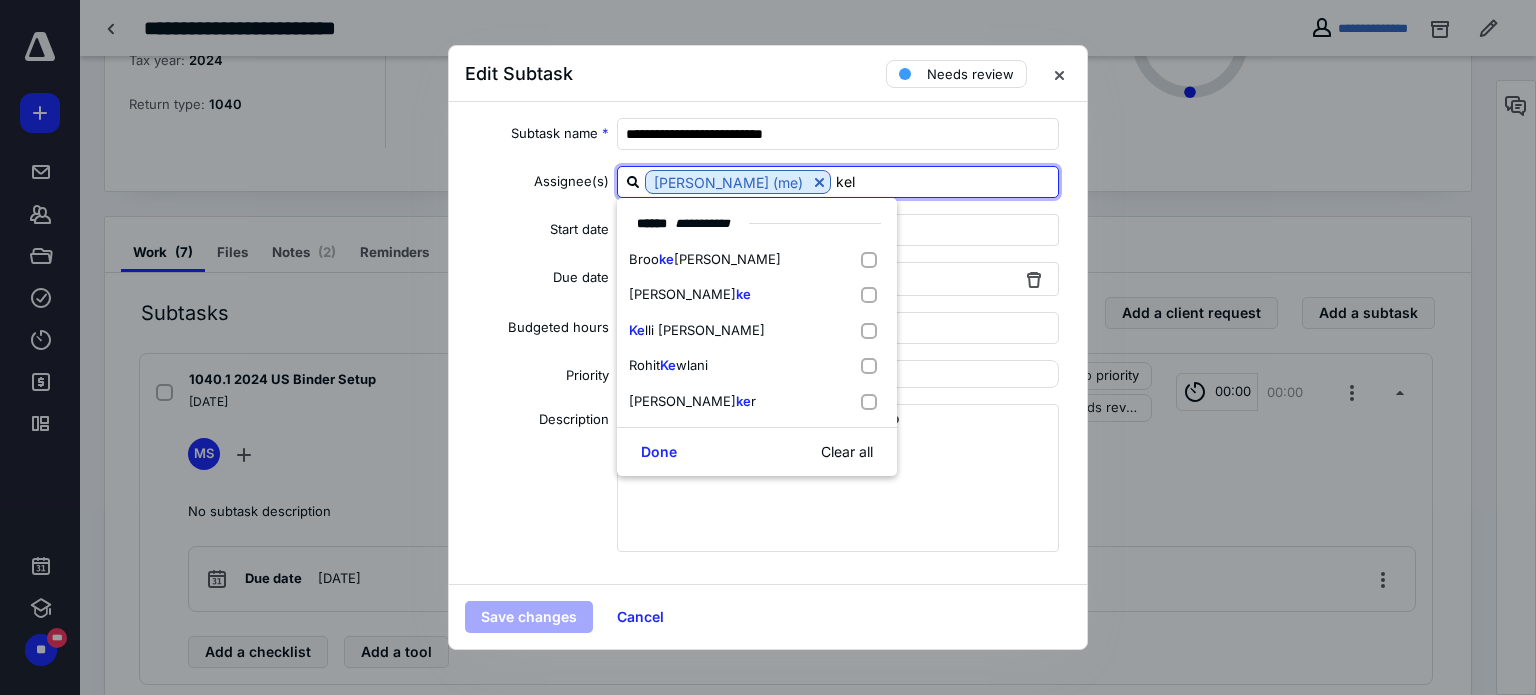 type on "[PERSON_NAME]" 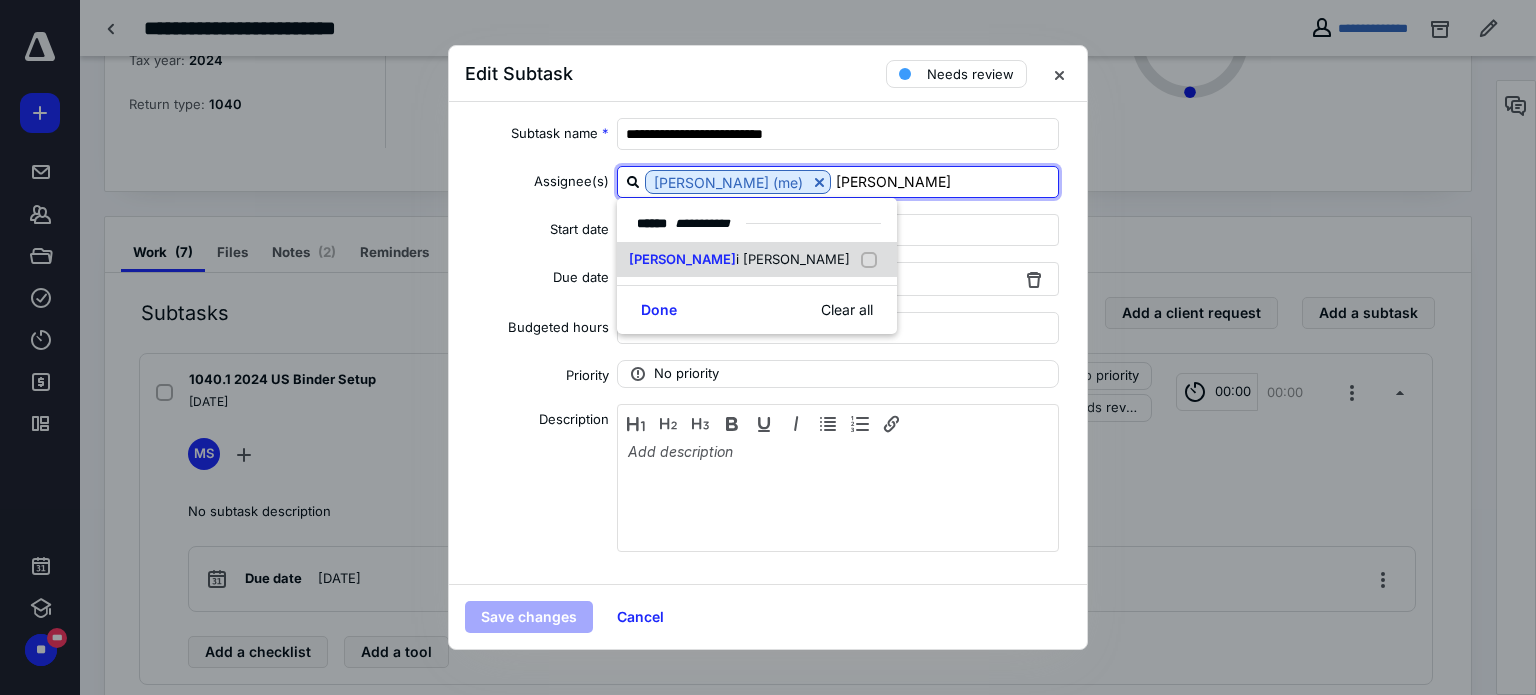 click on "[PERSON_NAME]" at bounding box center [757, 260] 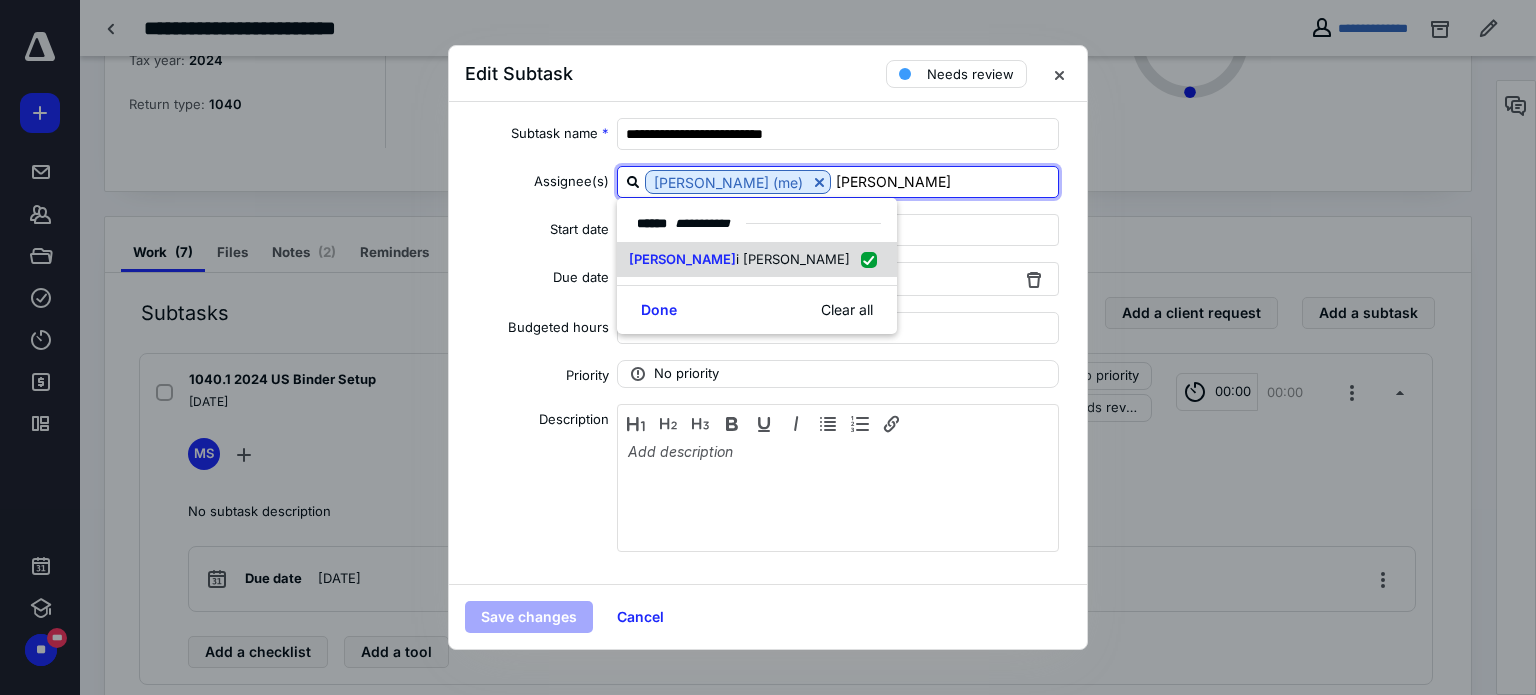 checkbox on "true" 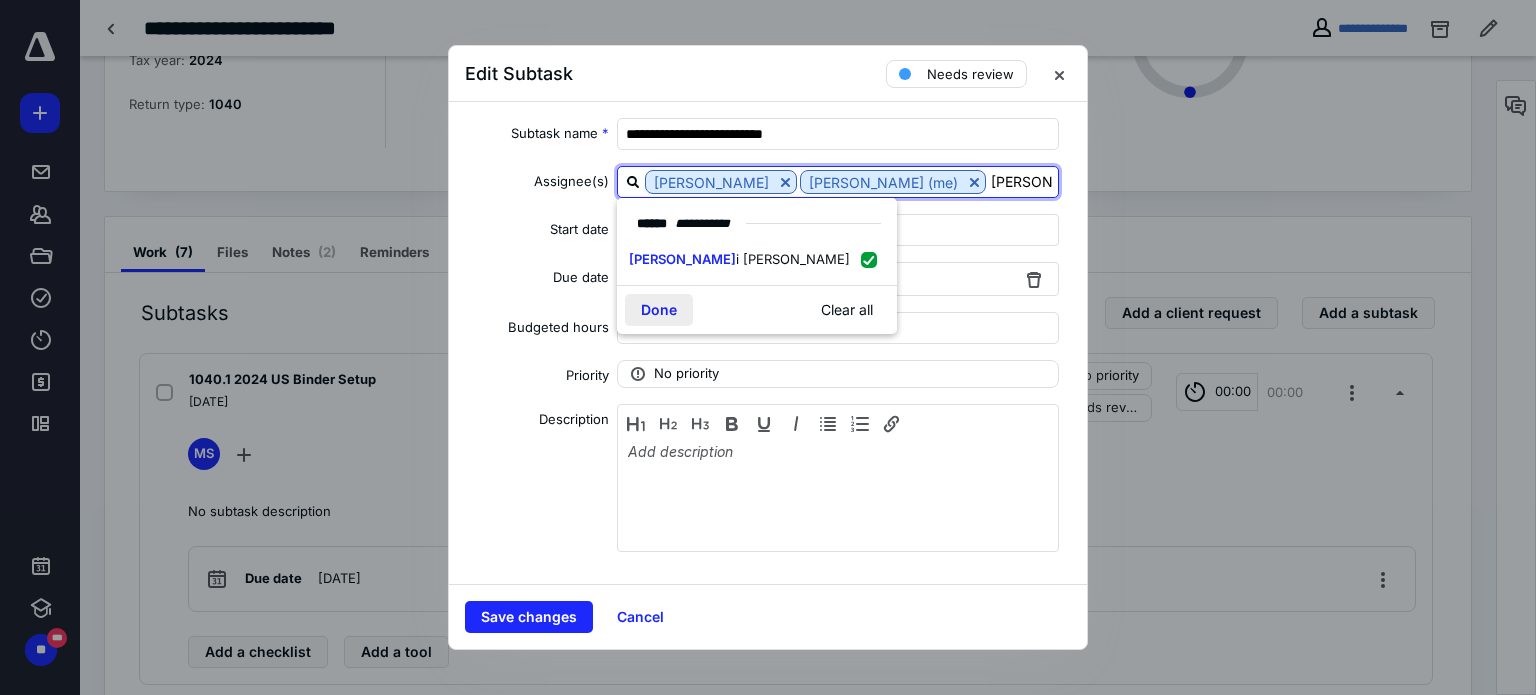 type on "[PERSON_NAME]" 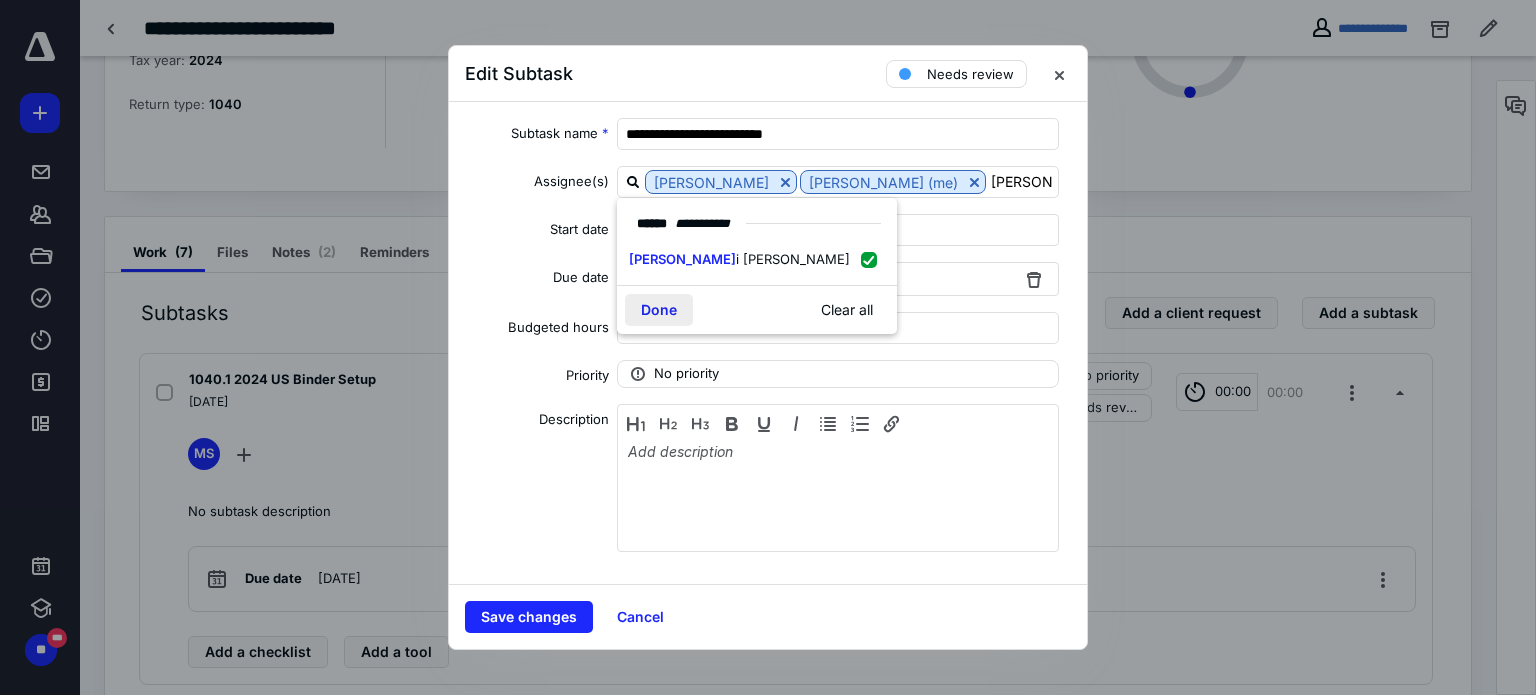 click on "Done" at bounding box center (659, 310) 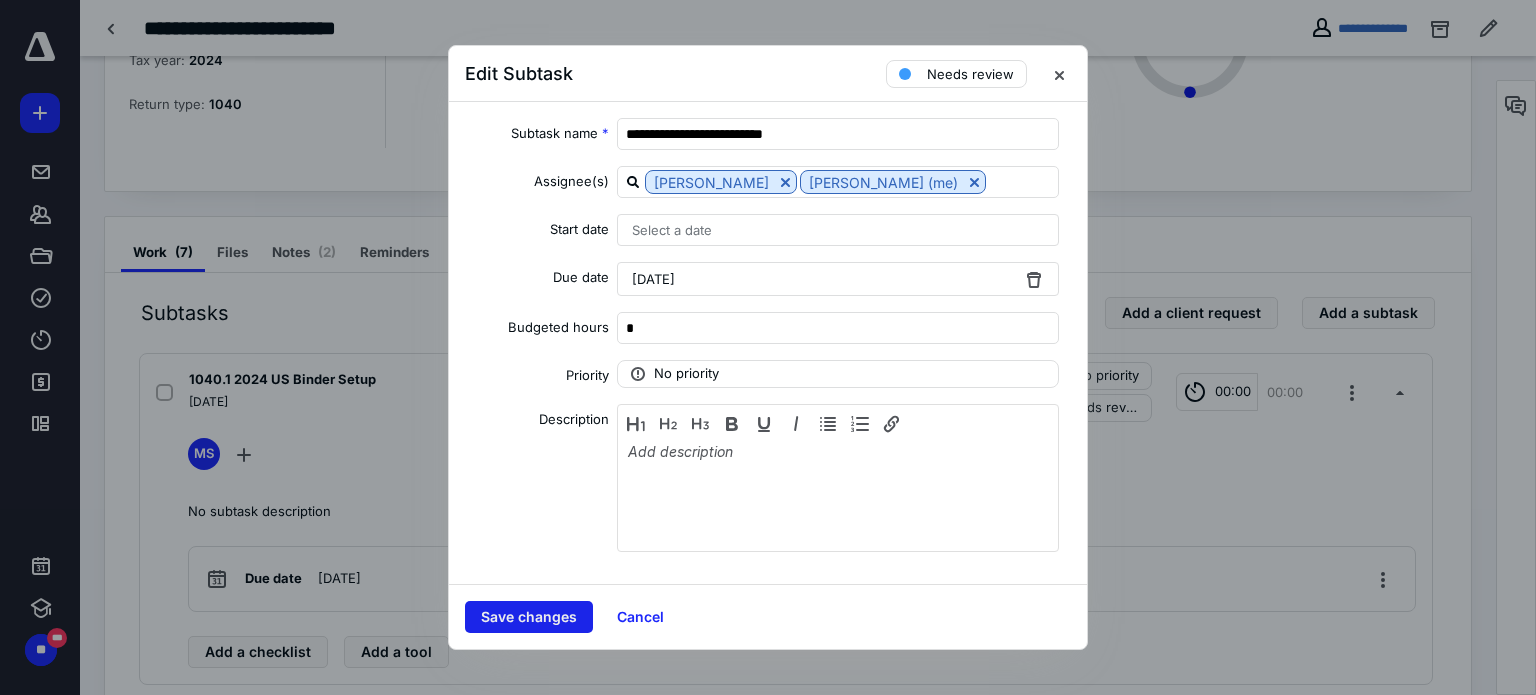 click on "Save changes" at bounding box center [529, 617] 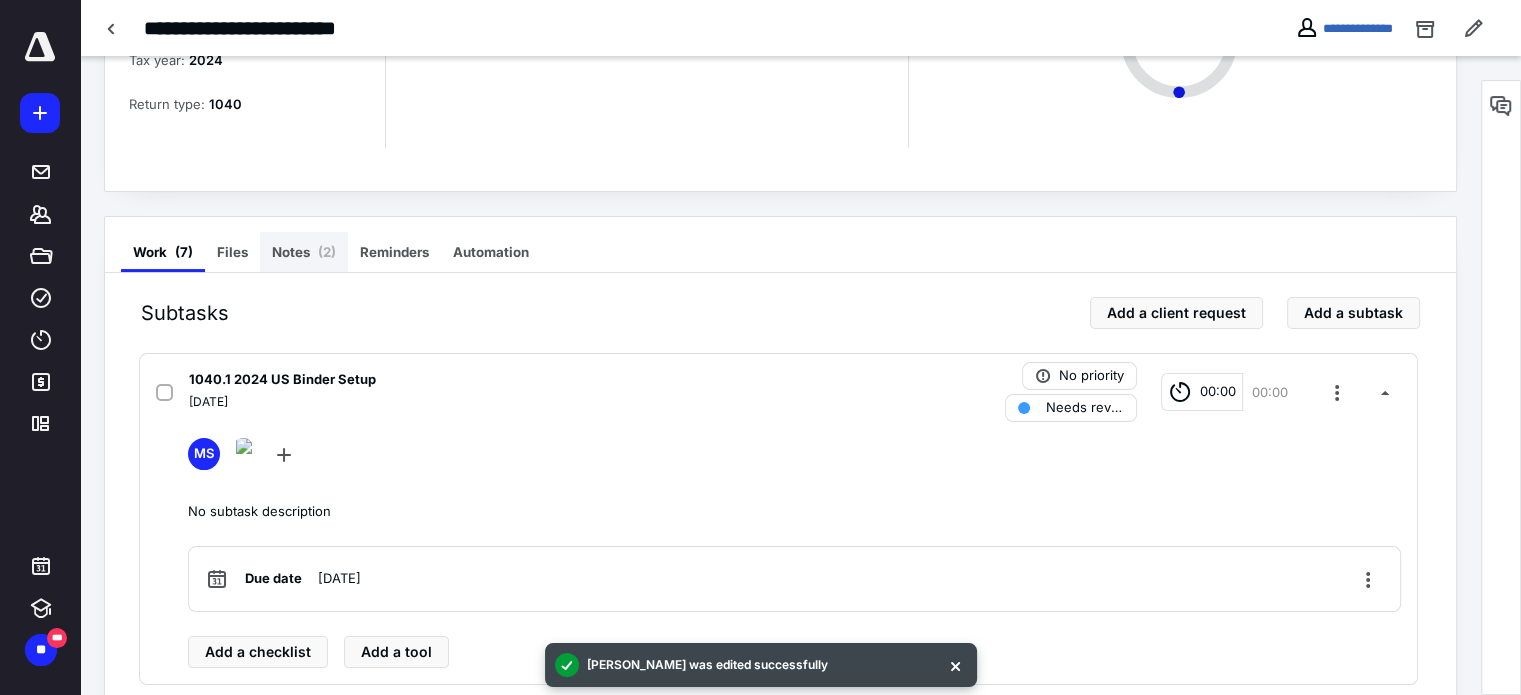click on "Notes ( 2 )" at bounding box center [304, 252] 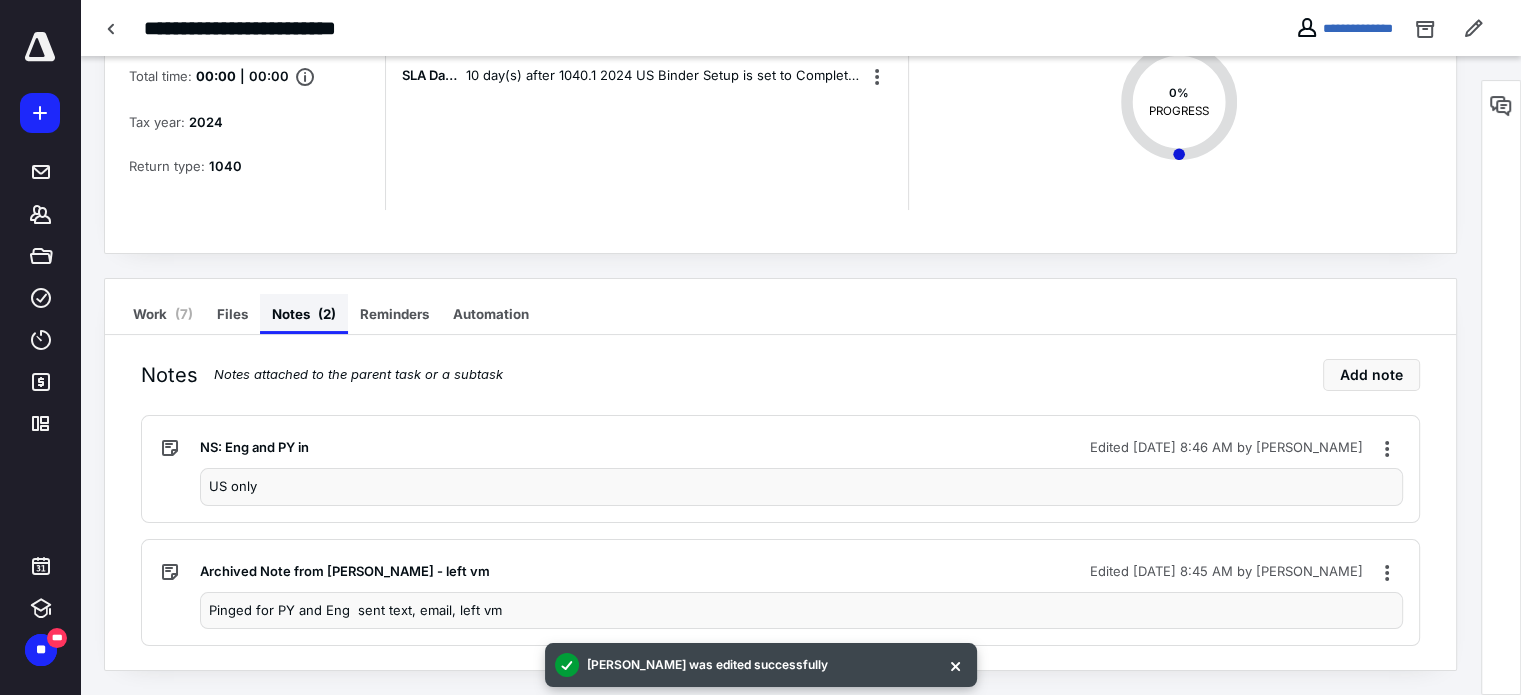 scroll, scrollTop: 160, scrollLeft: 0, axis: vertical 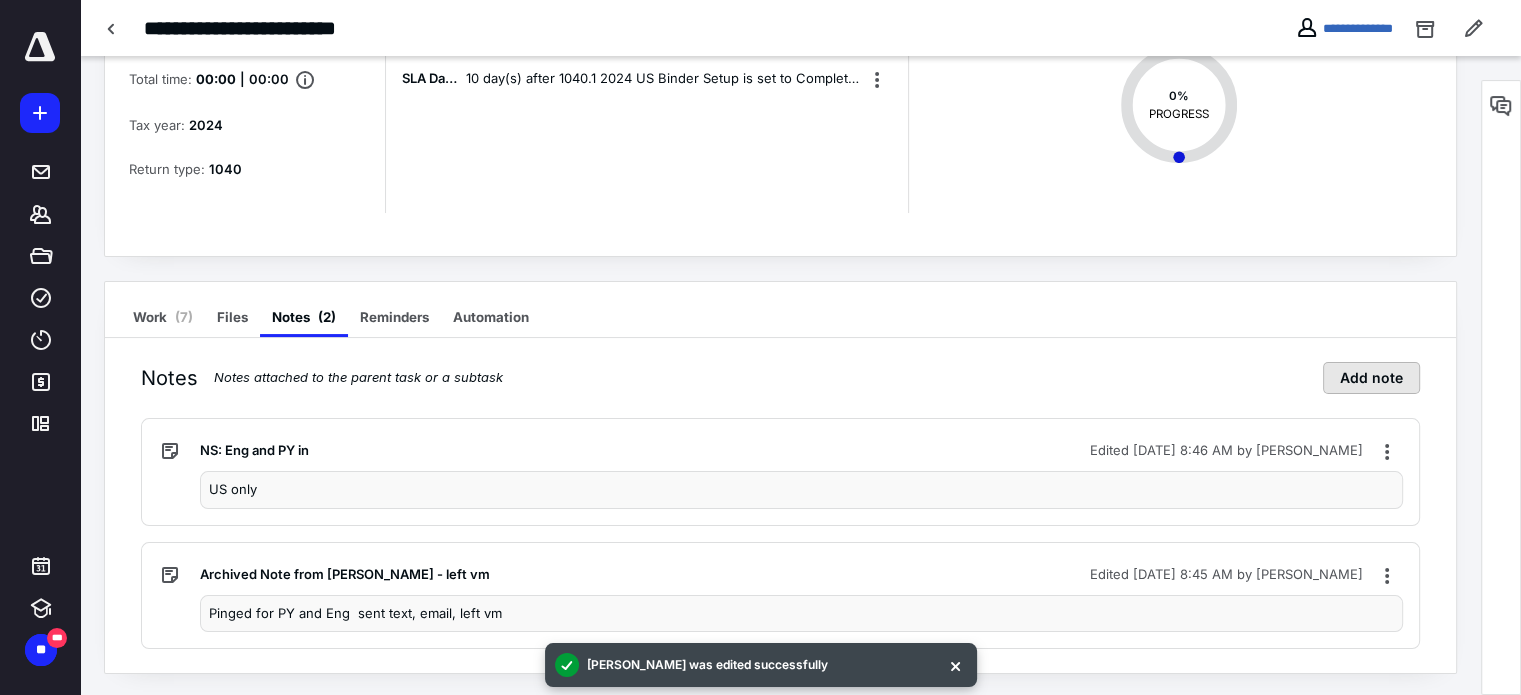 click on "Add note" at bounding box center [1371, 378] 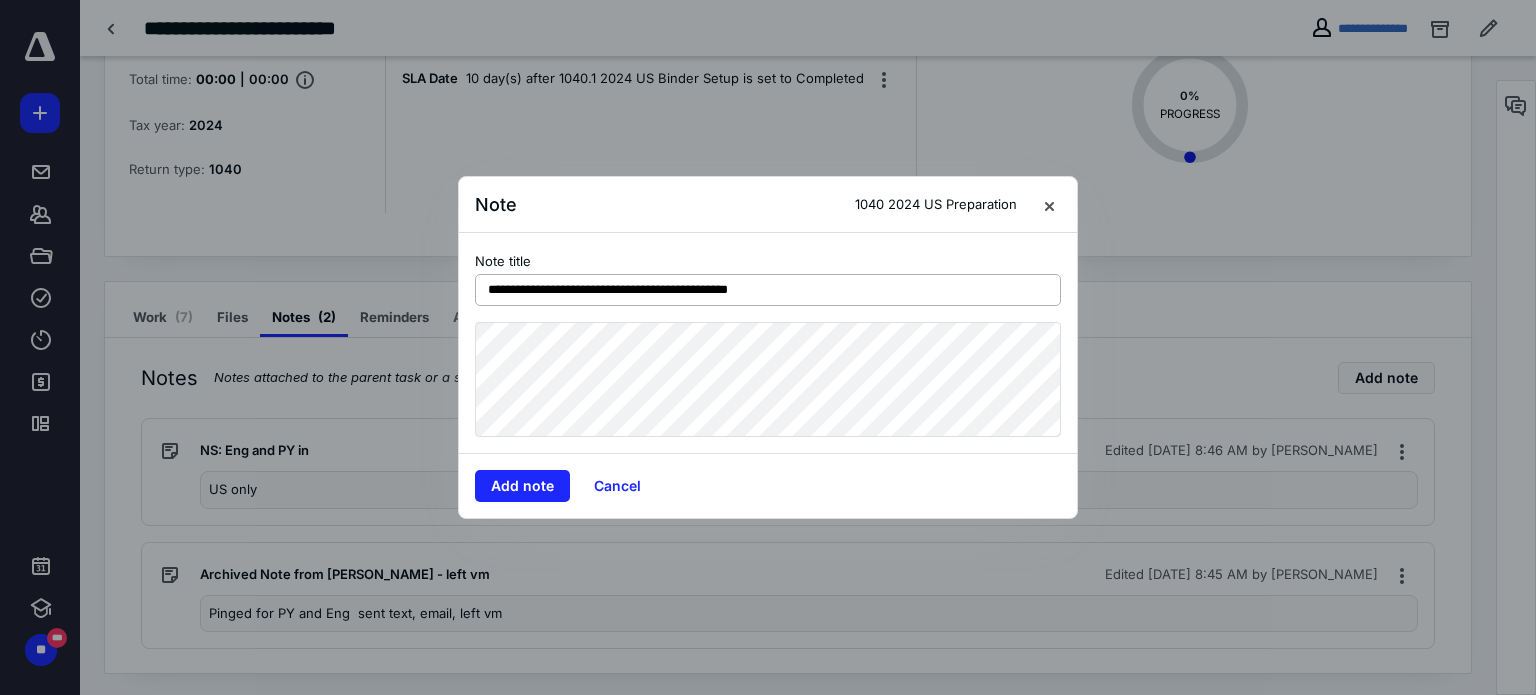 click on "**********" at bounding box center (768, 290) 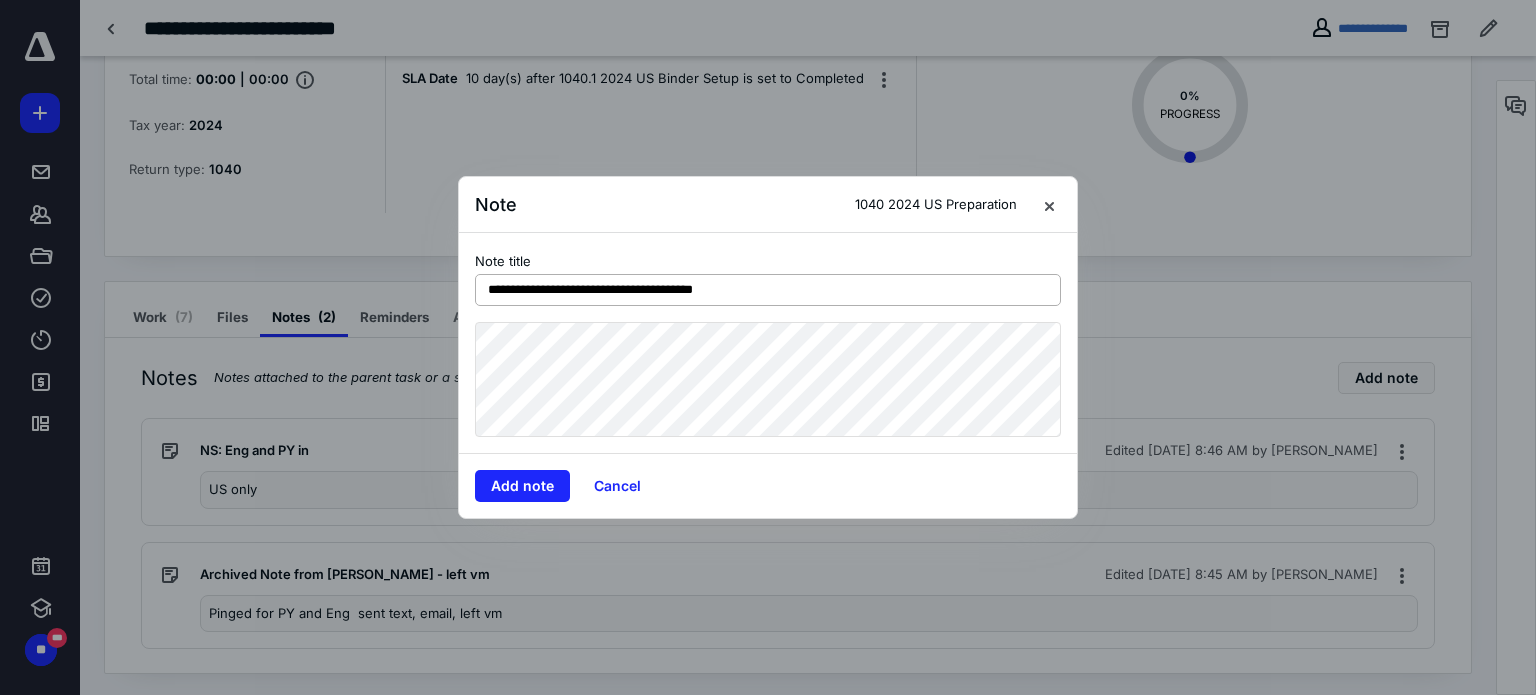 click on "**********" at bounding box center [768, 290] 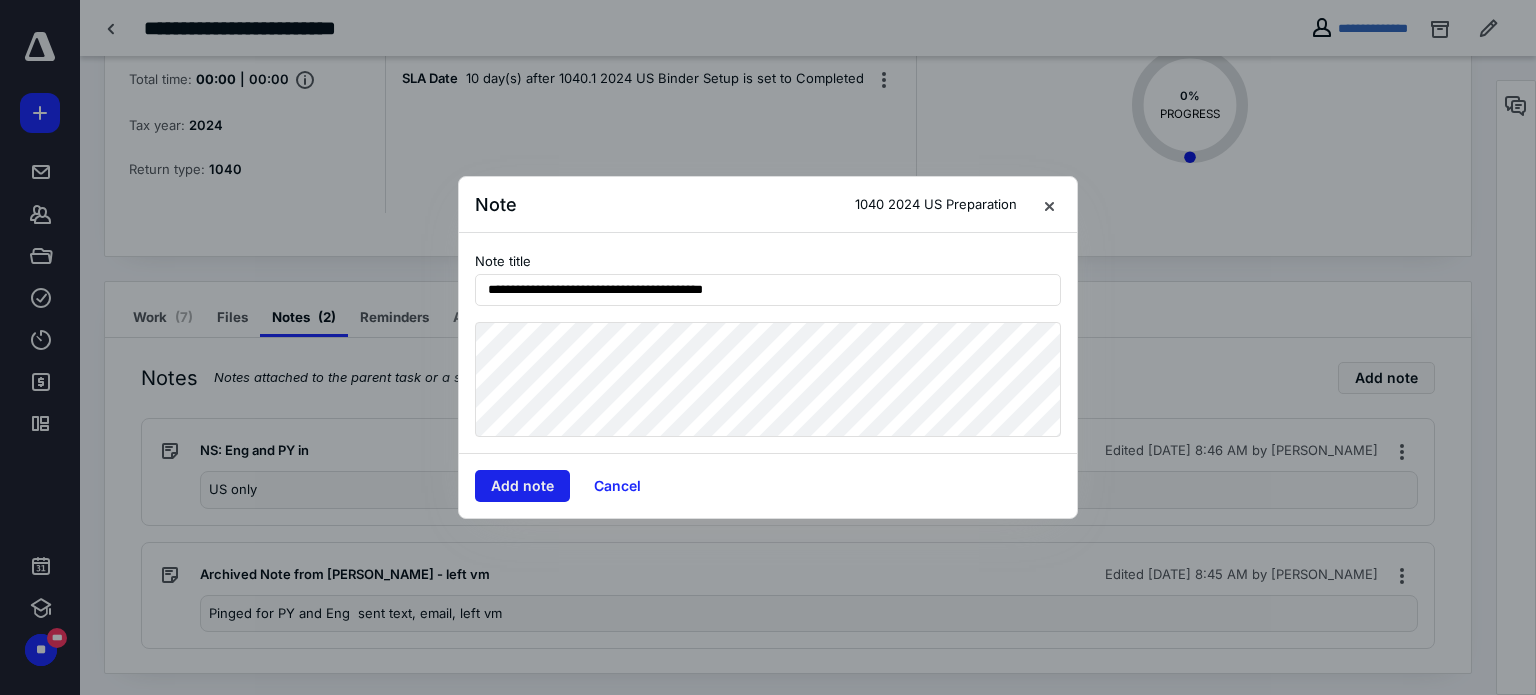 type on "**********" 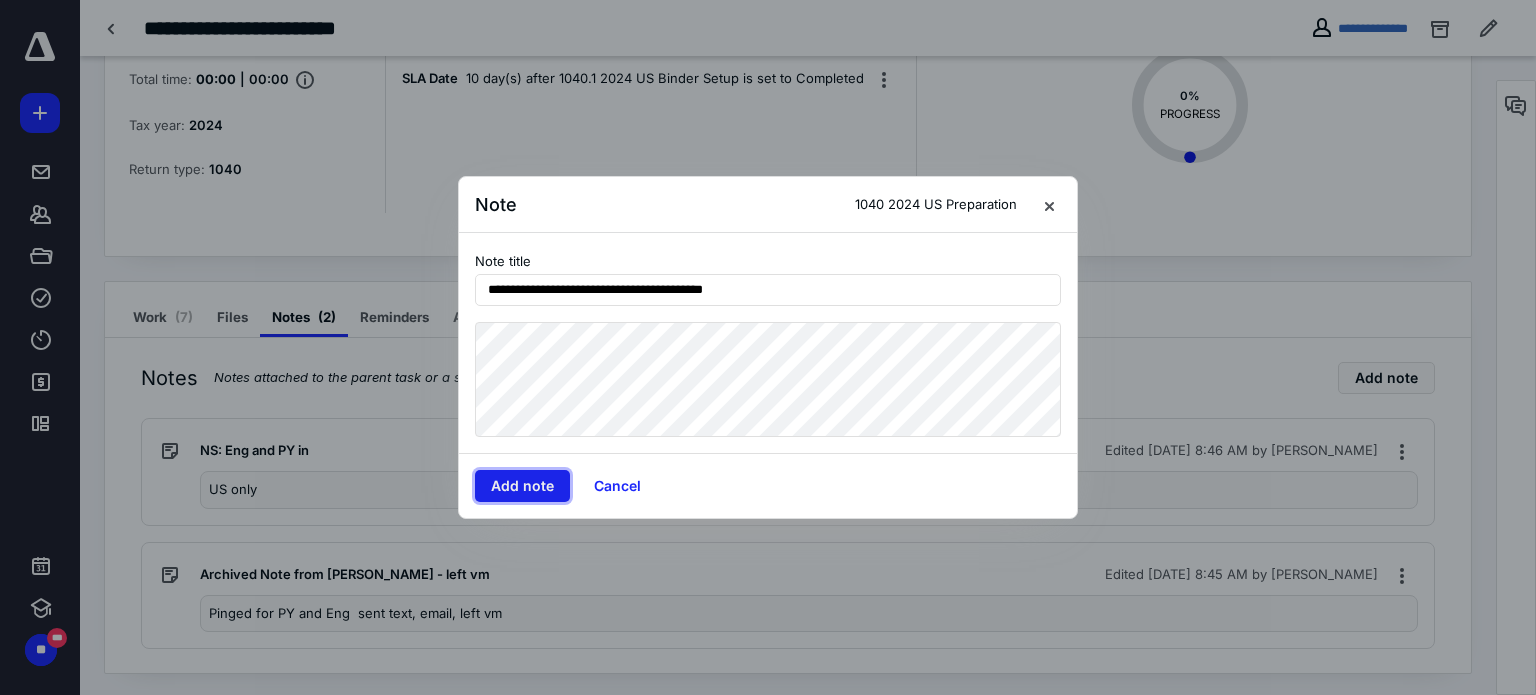 click on "Add note" at bounding box center (522, 486) 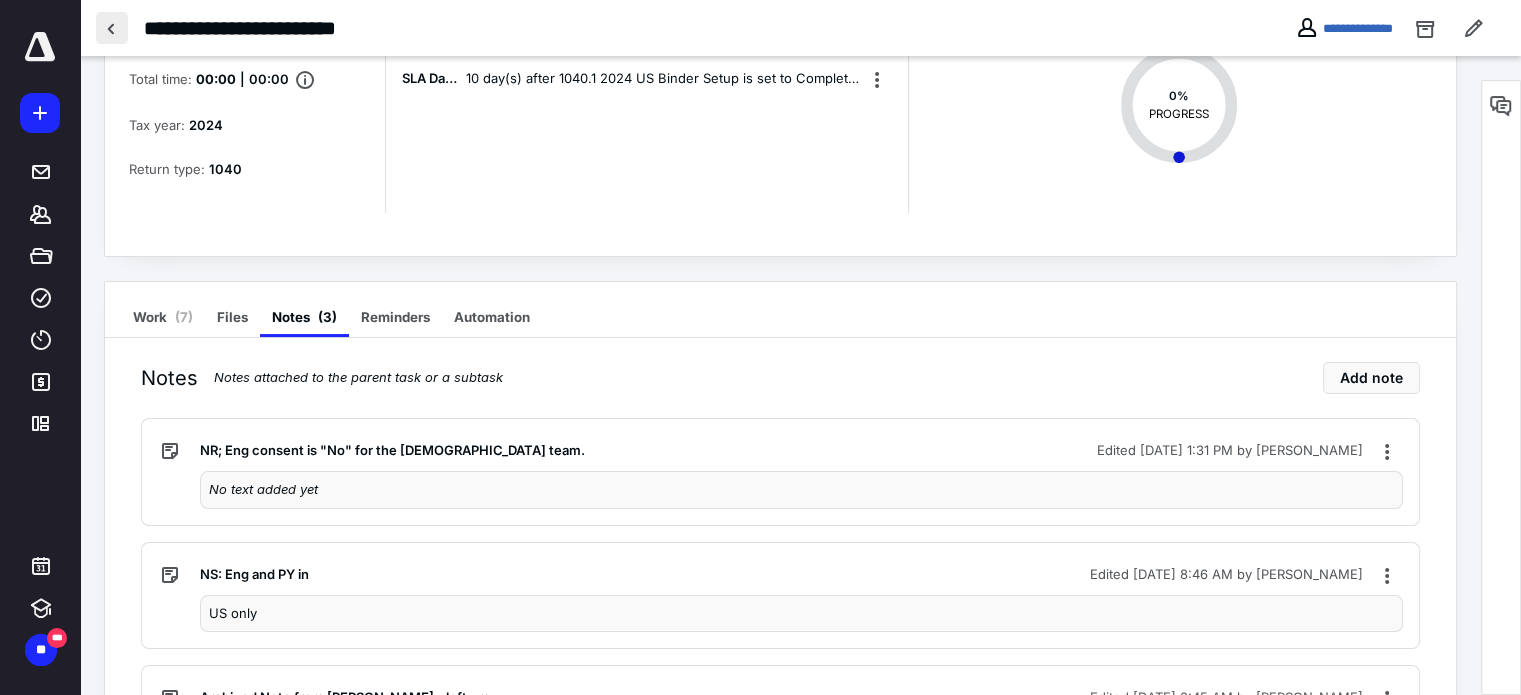 click at bounding box center (112, 28) 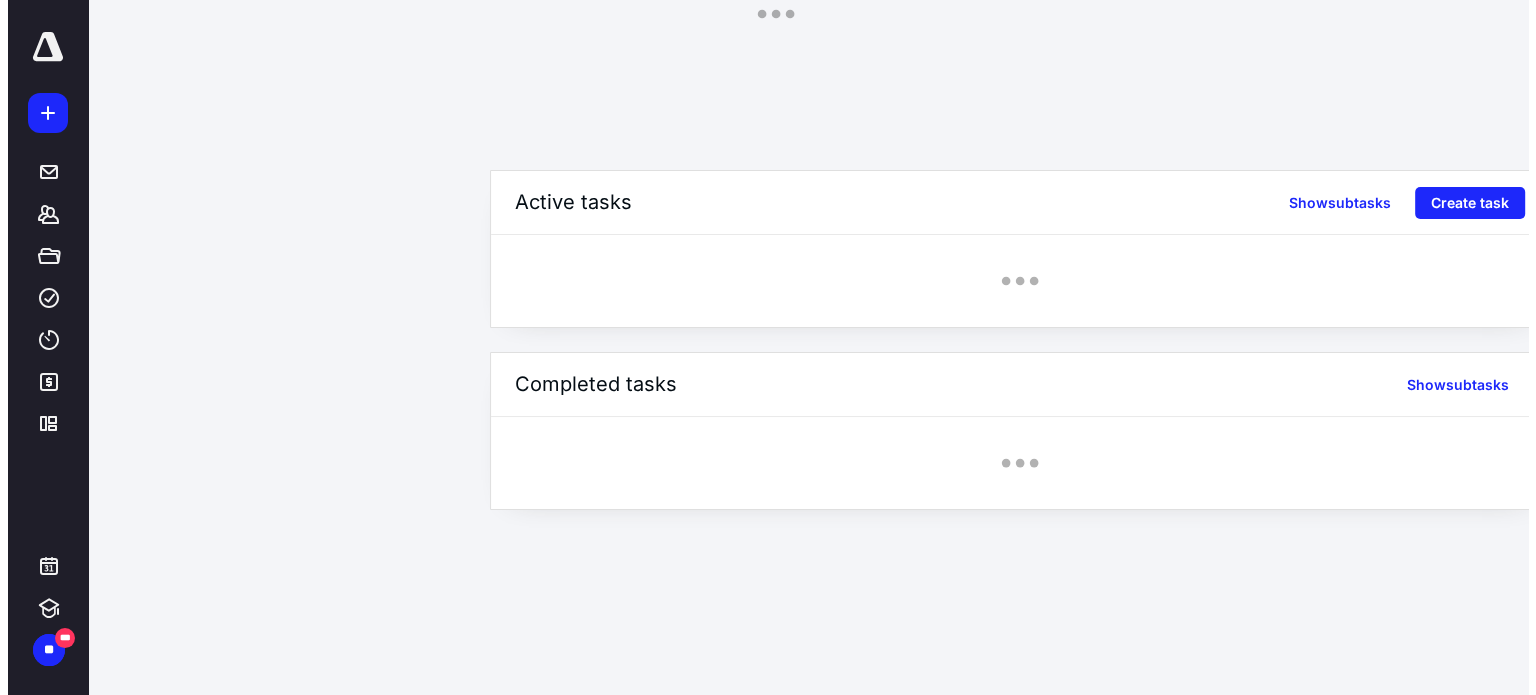 scroll, scrollTop: 0, scrollLeft: 0, axis: both 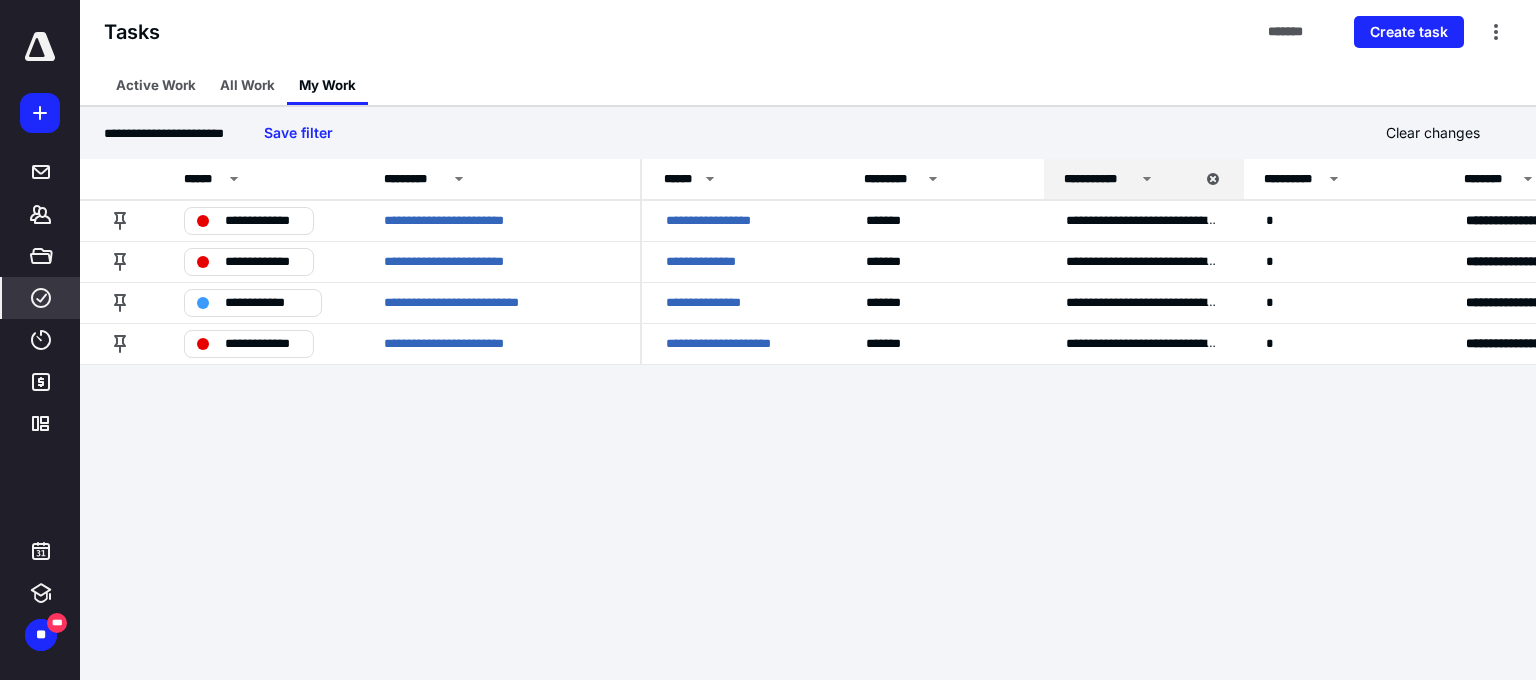 click on "**********" at bounding box center [768, 340] 